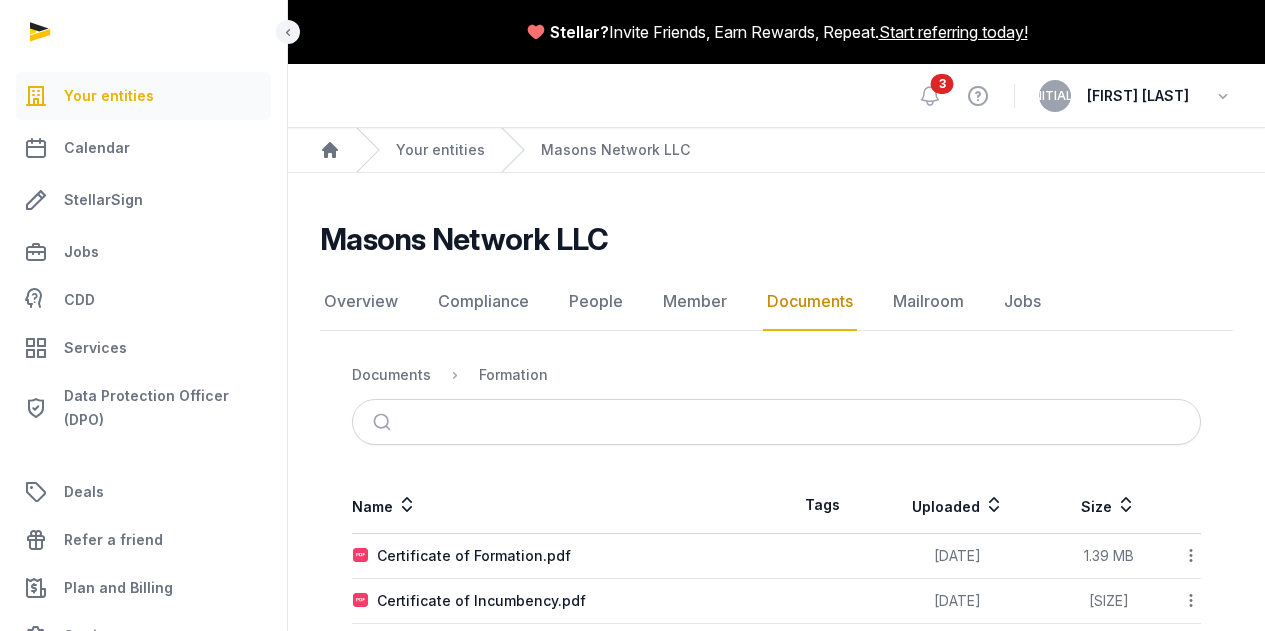 scroll, scrollTop: 0, scrollLeft: 0, axis: both 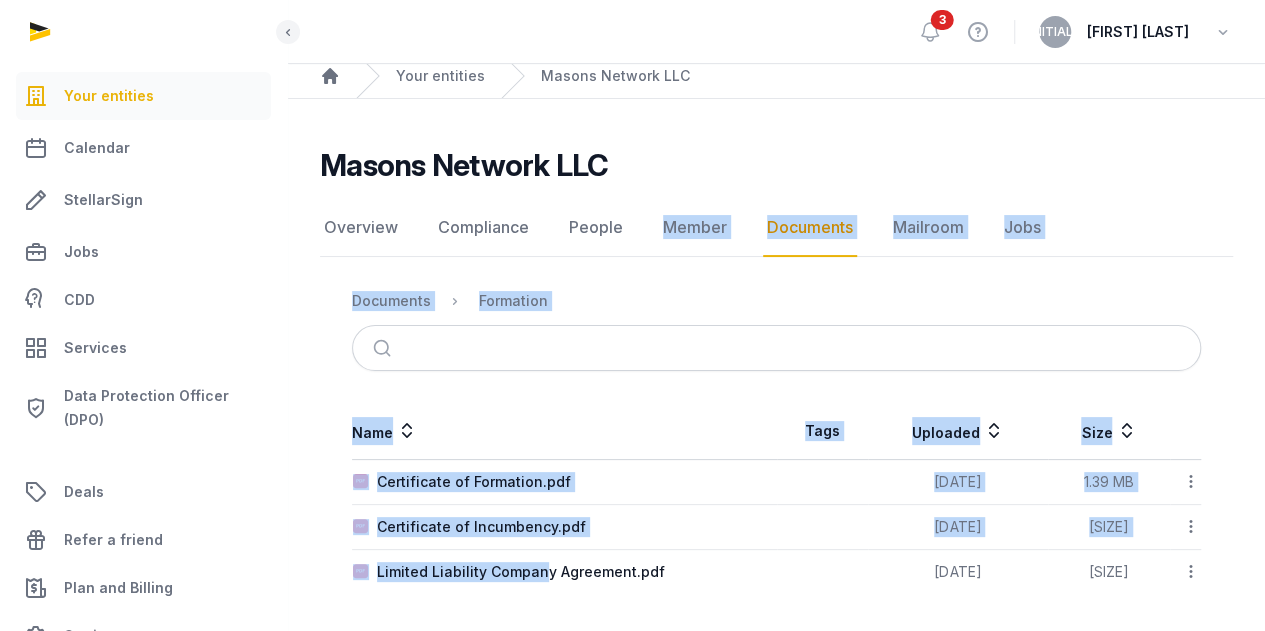 drag, startPoint x: 538, startPoint y: 568, endPoint x: 656, endPoint y: 193, distance: 393.1272 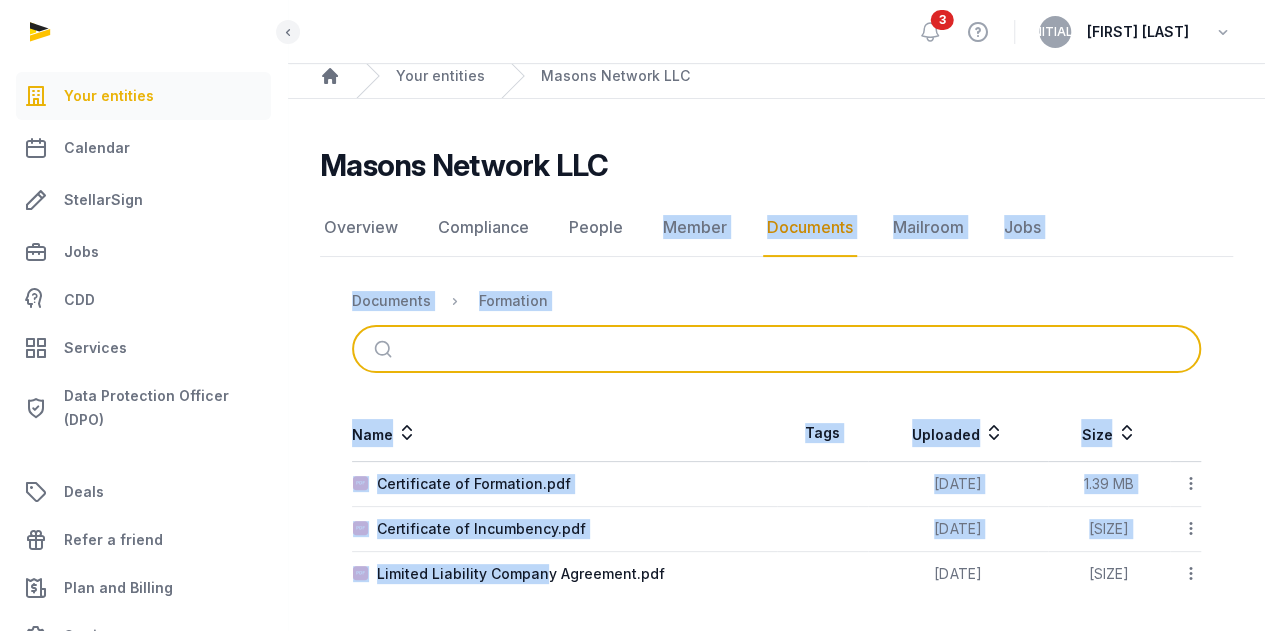 click at bounding box center [800, 349] 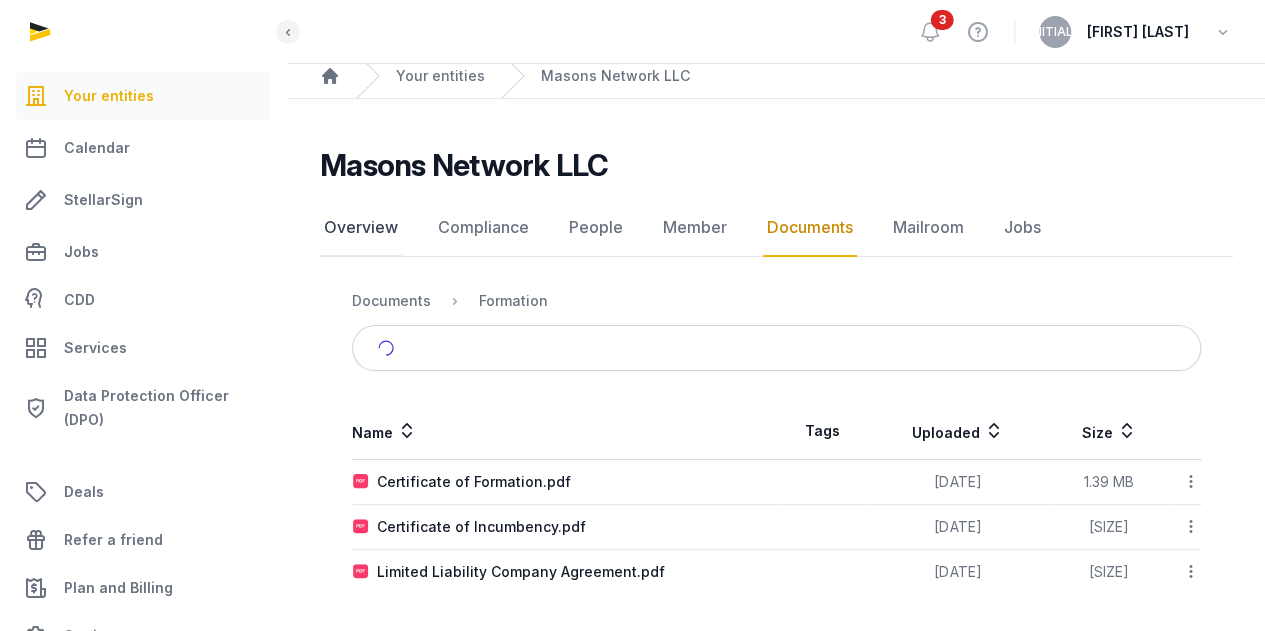 click on "Overview" 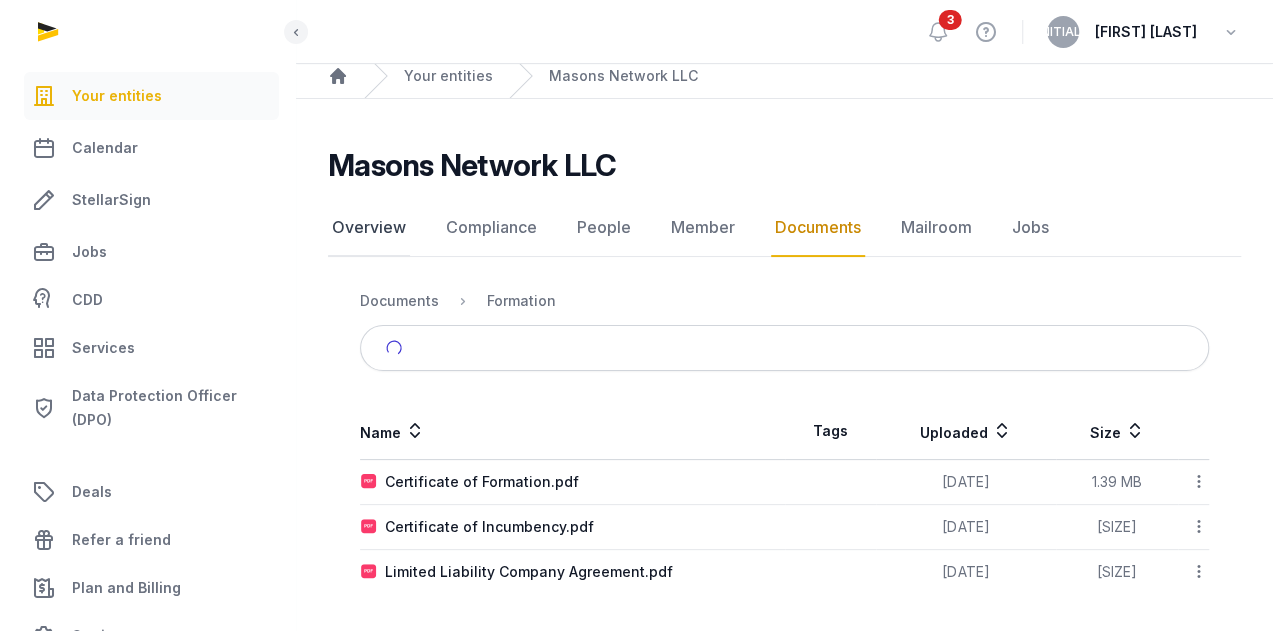 scroll, scrollTop: 0, scrollLeft: 0, axis: both 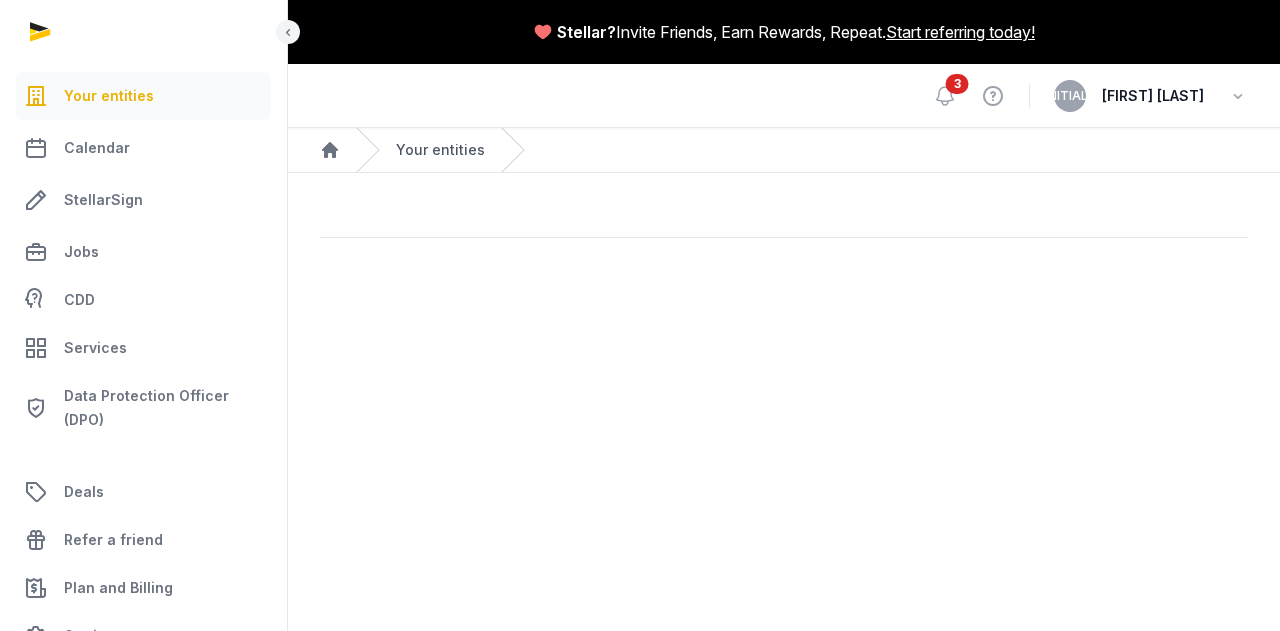 click on "Your entities" at bounding box center [440, 150] 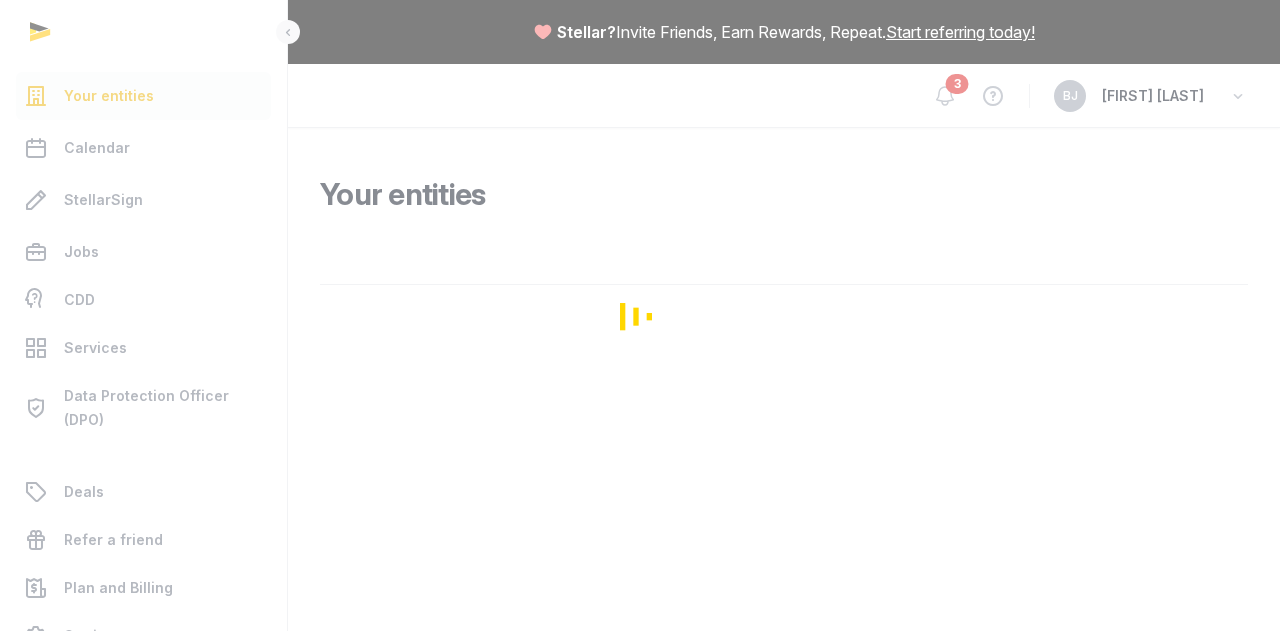 scroll, scrollTop: 0, scrollLeft: 0, axis: both 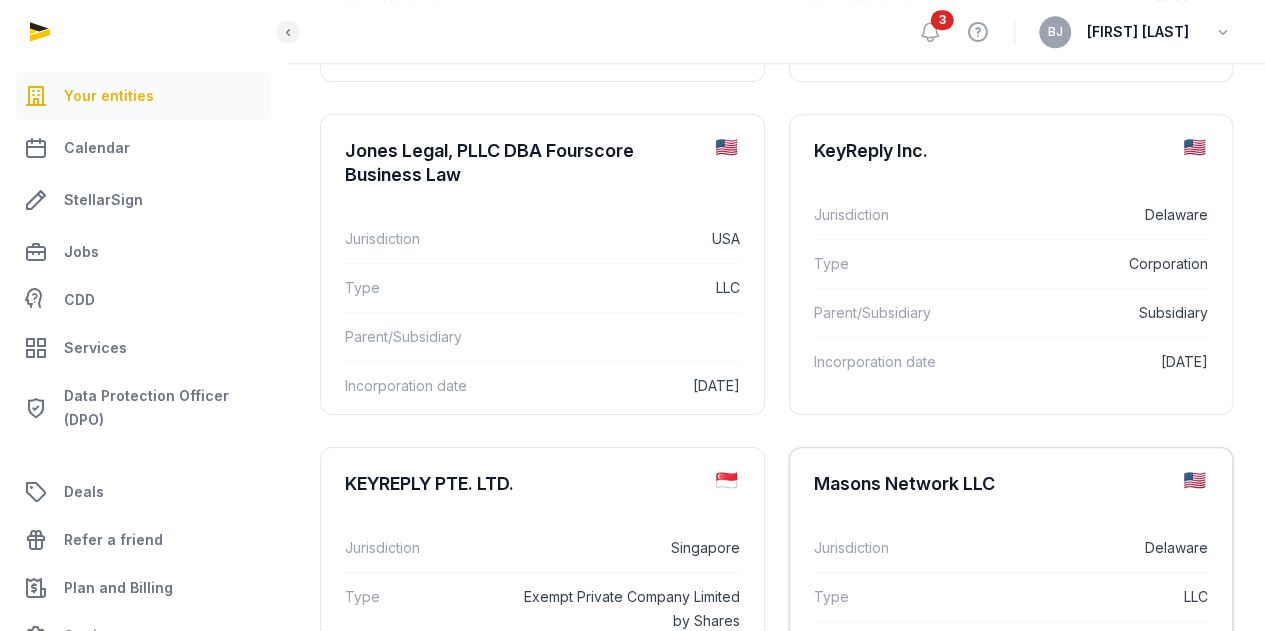 click on "Masons Network LLC" at bounding box center [1011, 484] 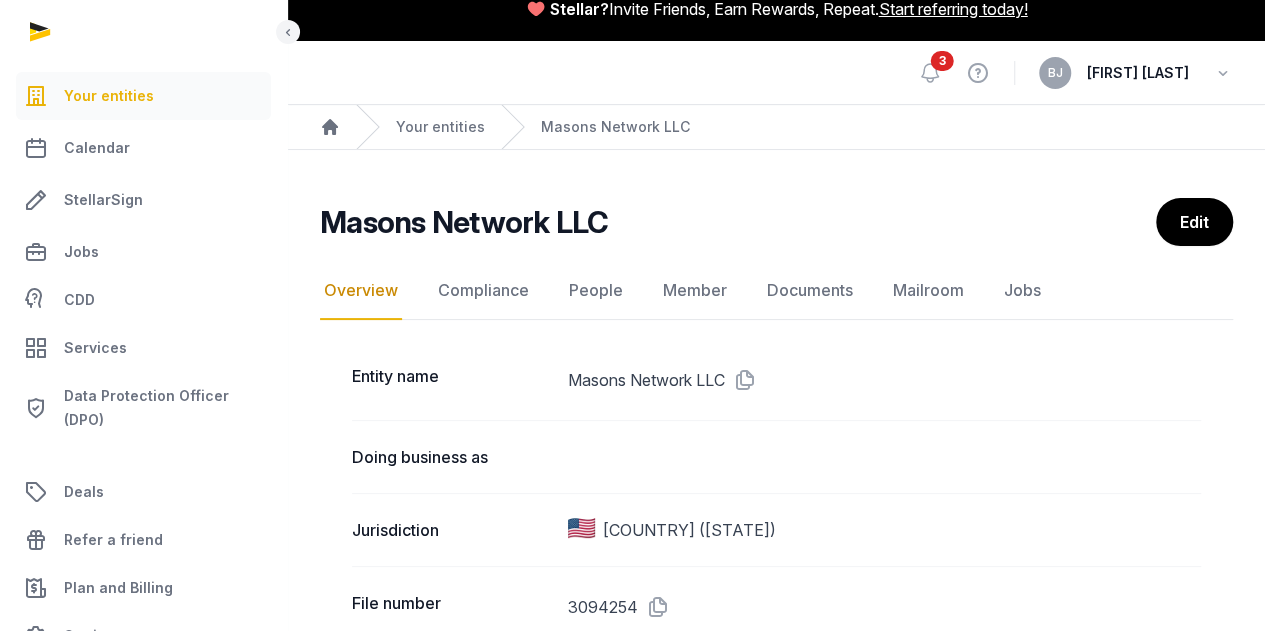 scroll, scrollTop: 0, scrollLeft: 0, axis: both 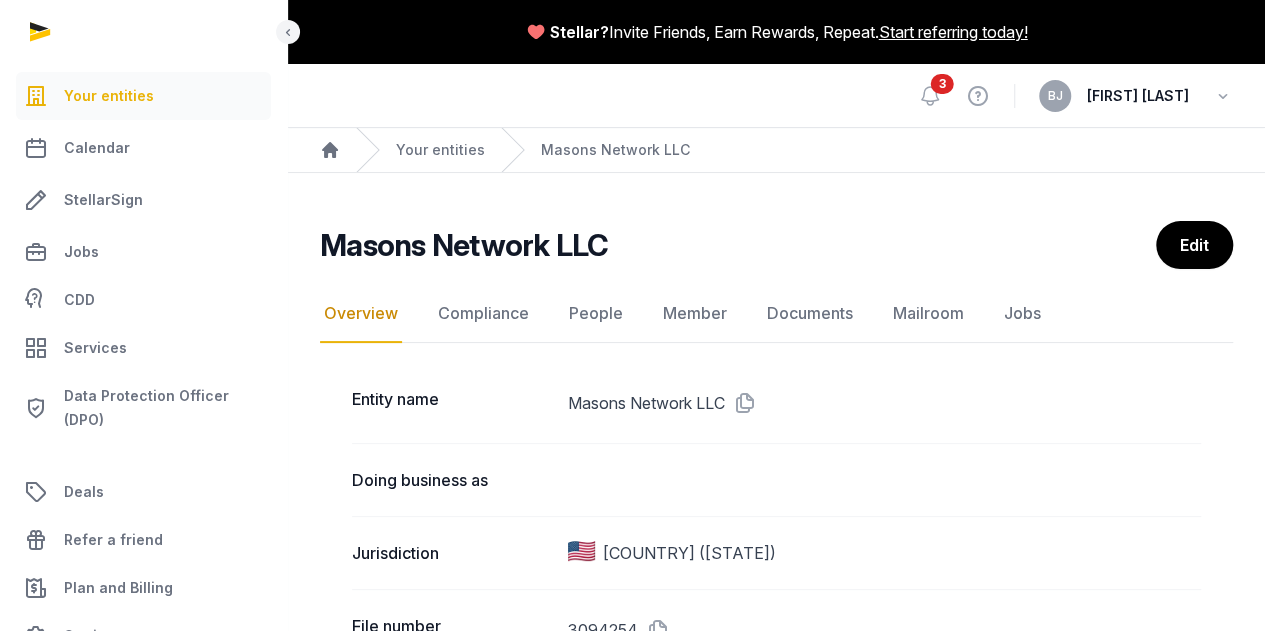 click on "Masons Network LLC Overview Overview Compliance People Member Documents Mailroom Jobs Edit" at bounding box center [776, 245] 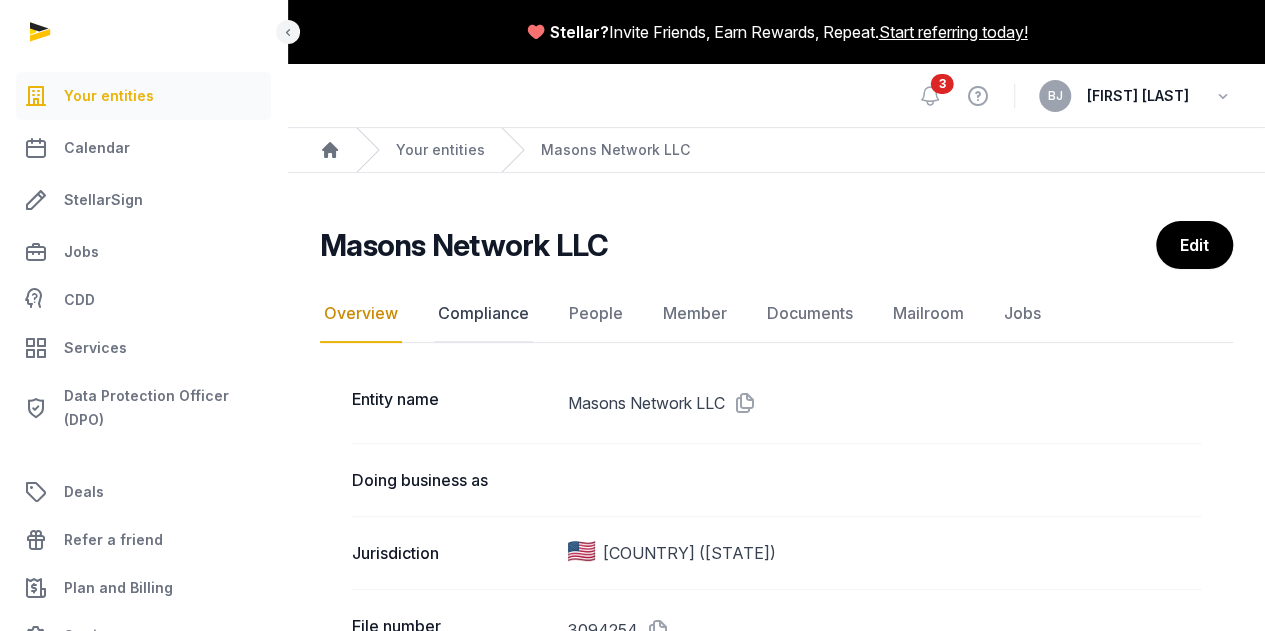 click on "Compliance" 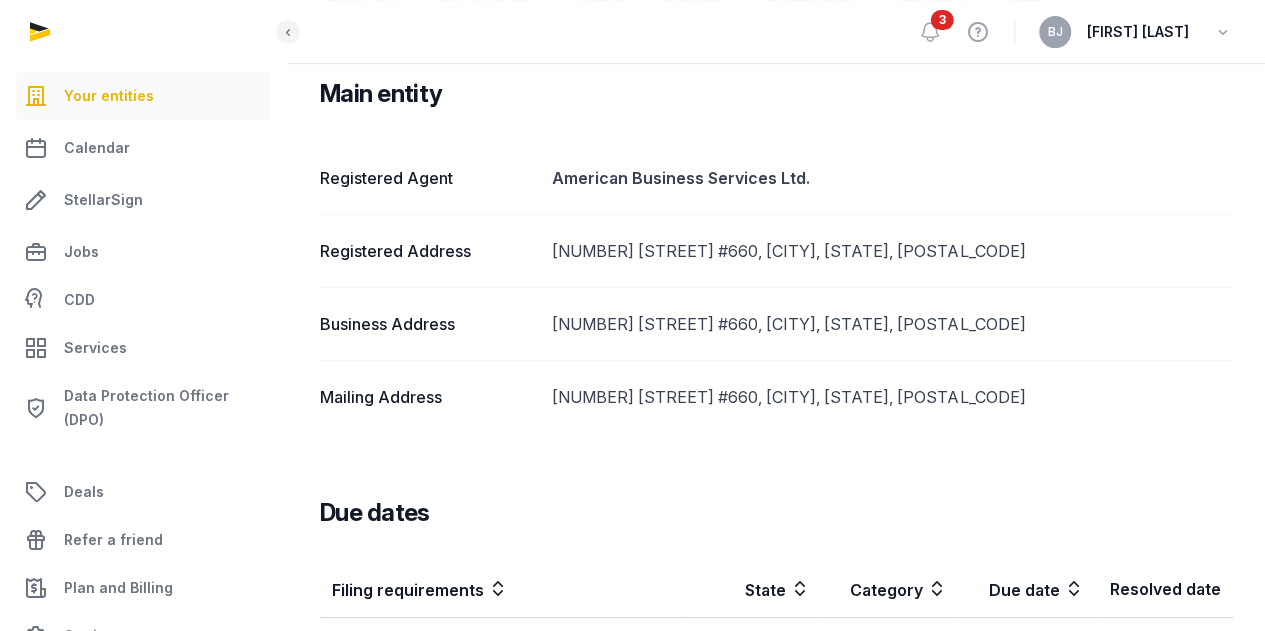 scroll, scrollTop: 386, scrollLeft: 0, axis: vertical 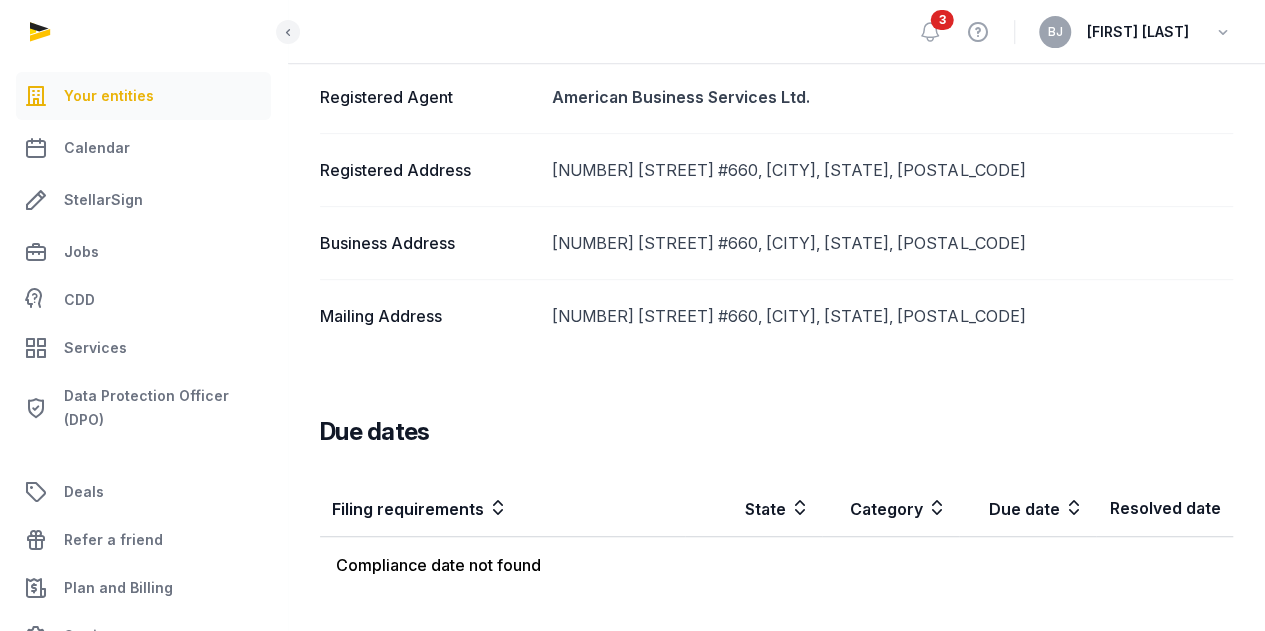 click on "Due dates" at bounding box center [776, 416] 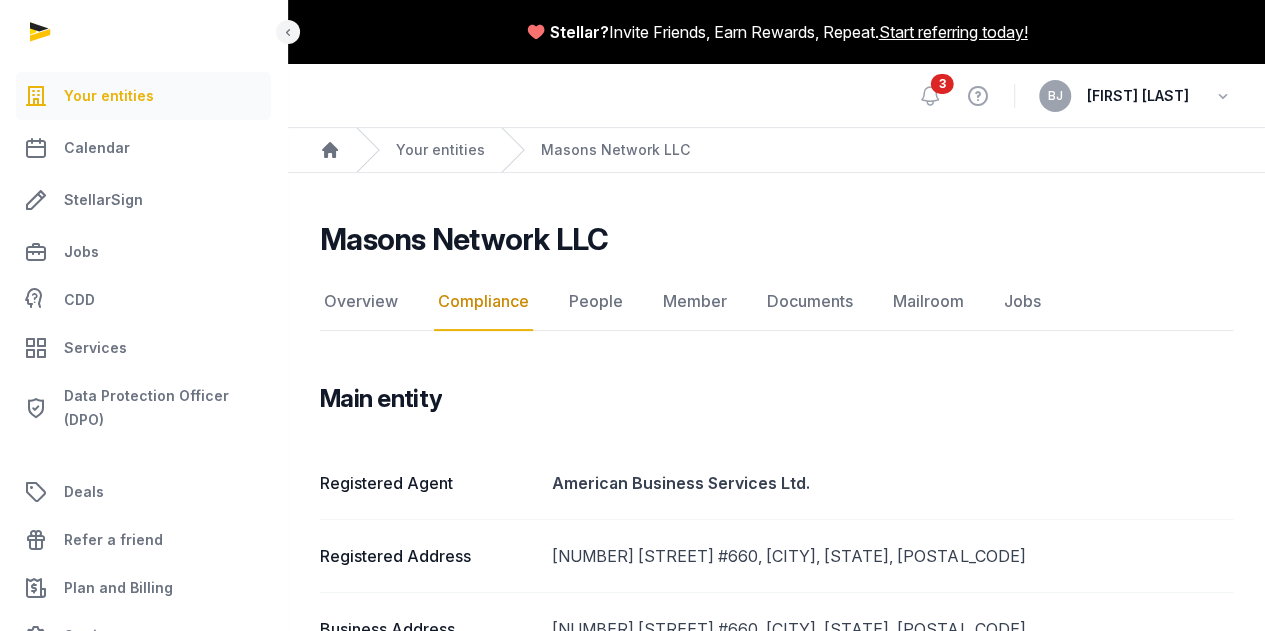 click on "Overview  Compliance  People  Member  Documents  Mailroom  Jobs" at bounding box center [776, 302] 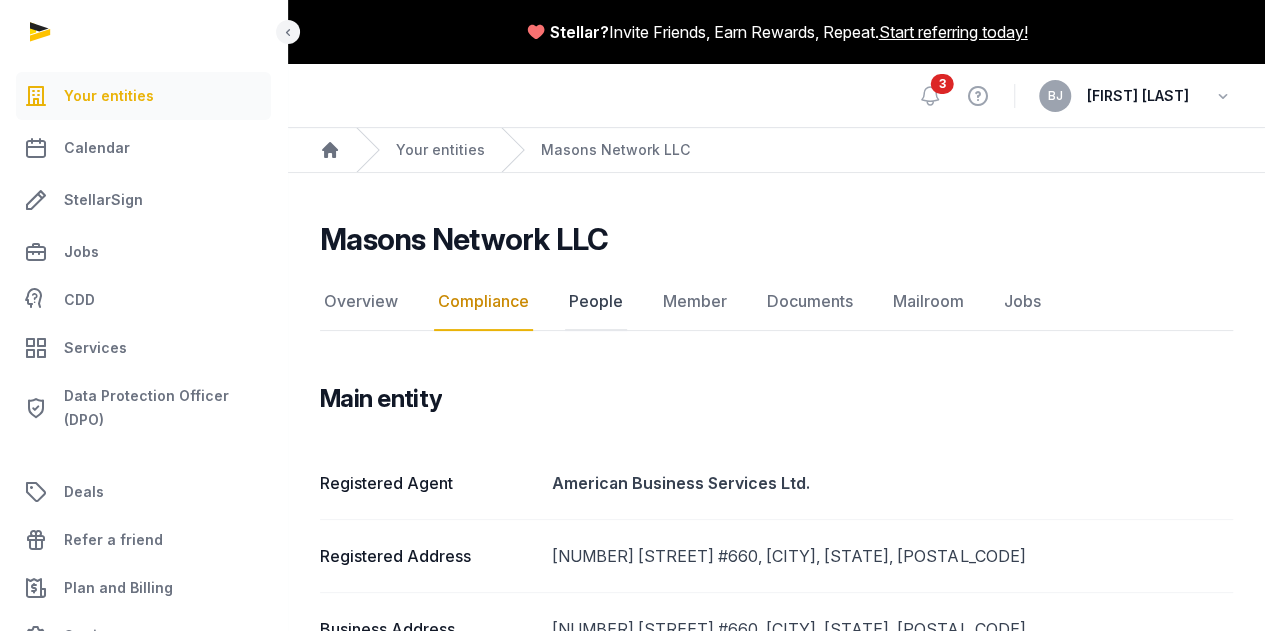 click on "People" 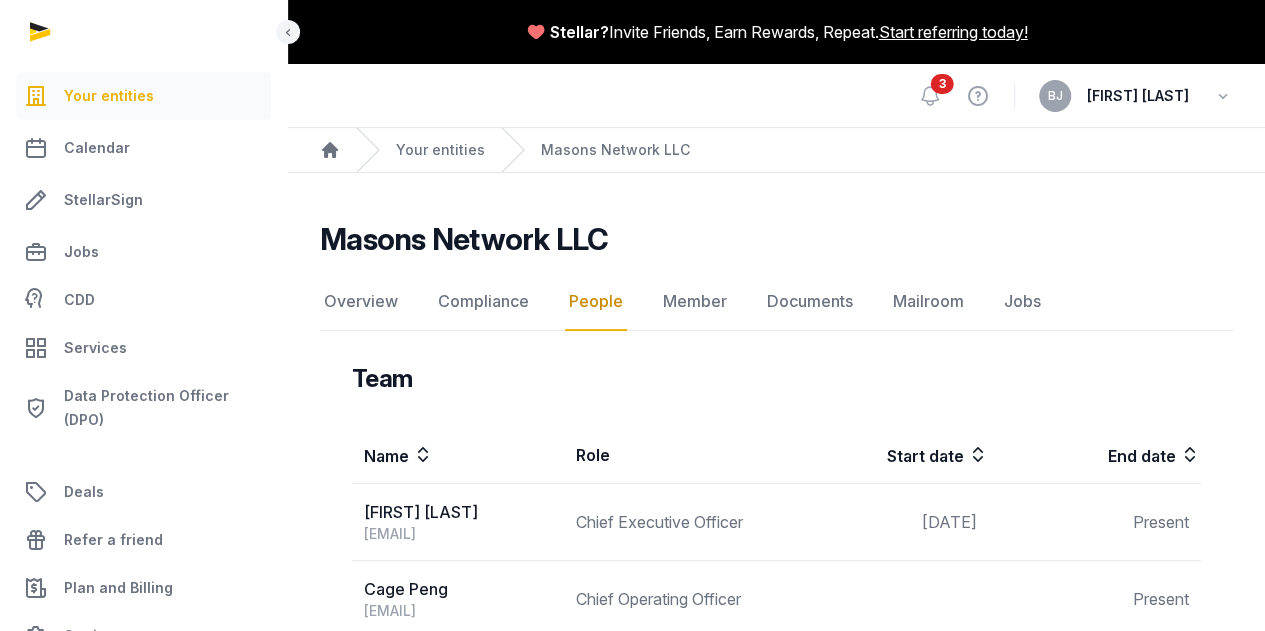 scroll, scrollTop: 3, scrollLeft: 0, axis: vertical 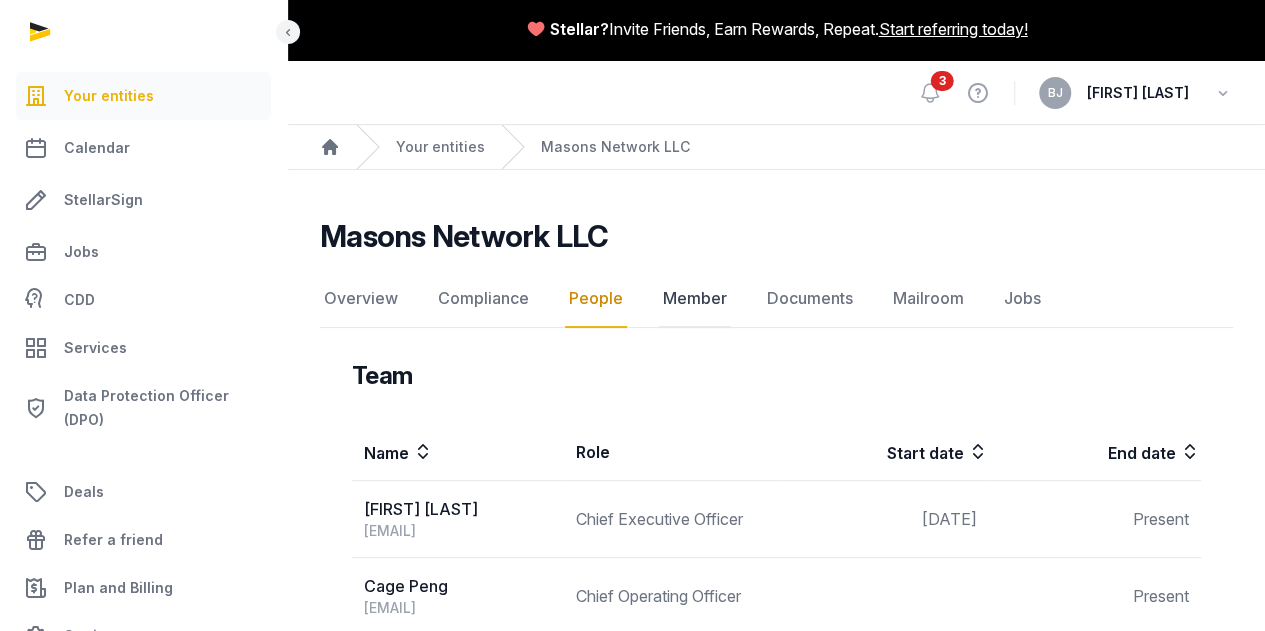 click on "Member" 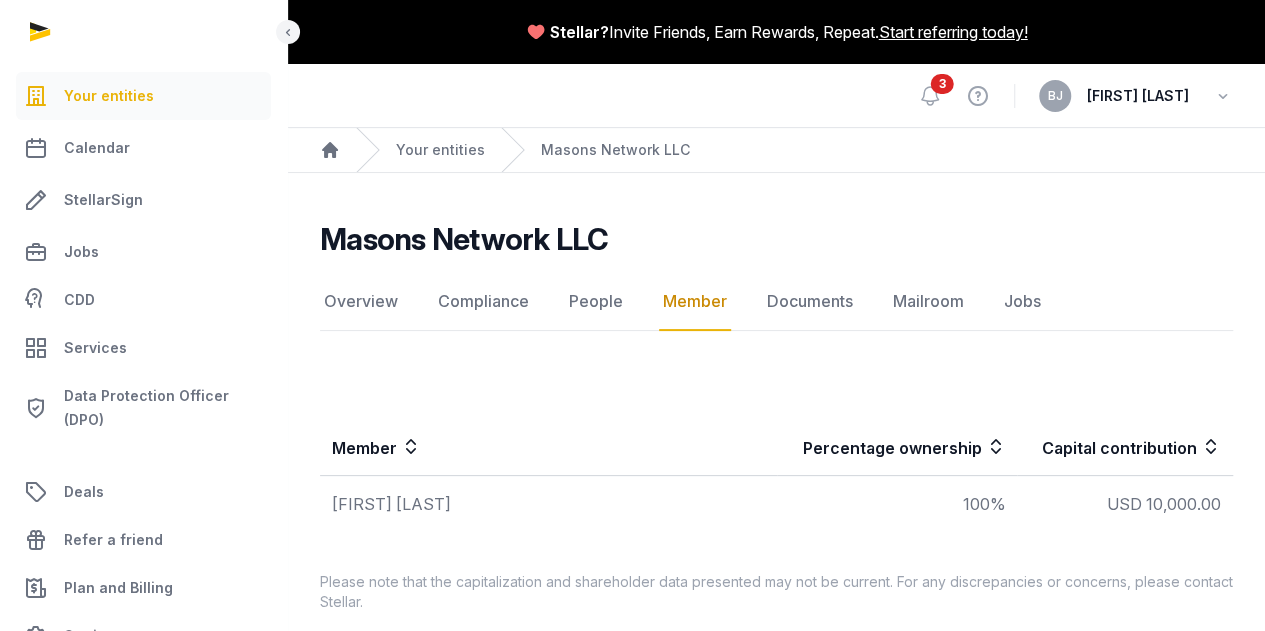 scroll, scrollTop: 20, scrollLeft: 0, axis: vertical 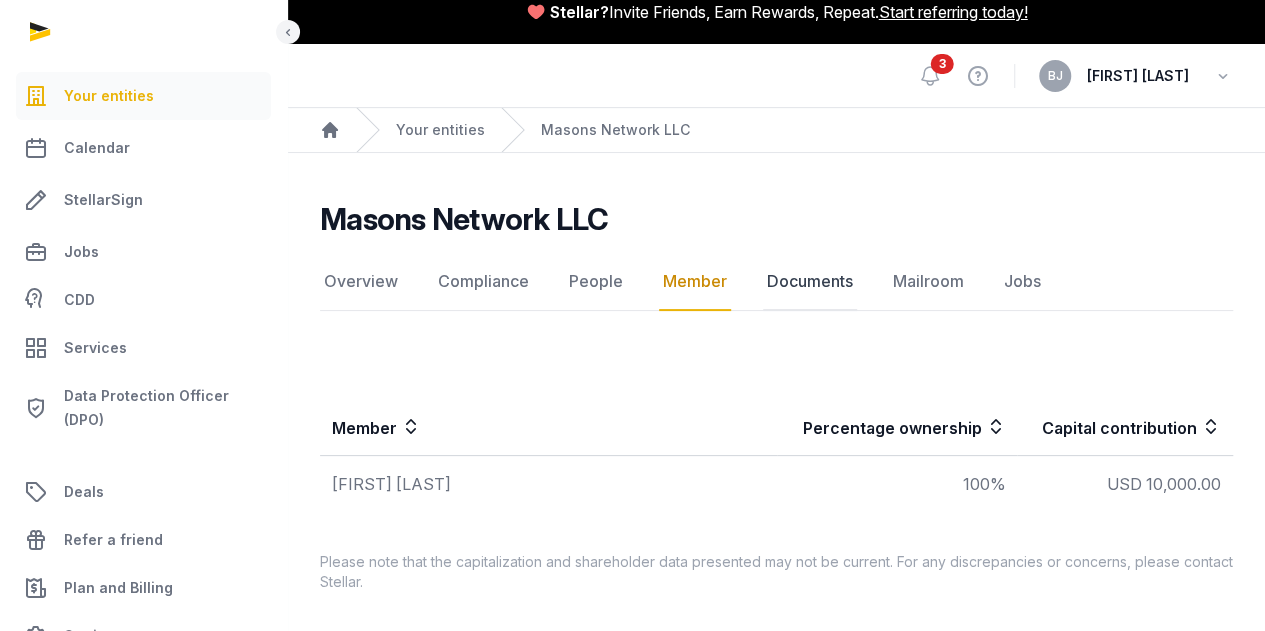 click on "Documents" 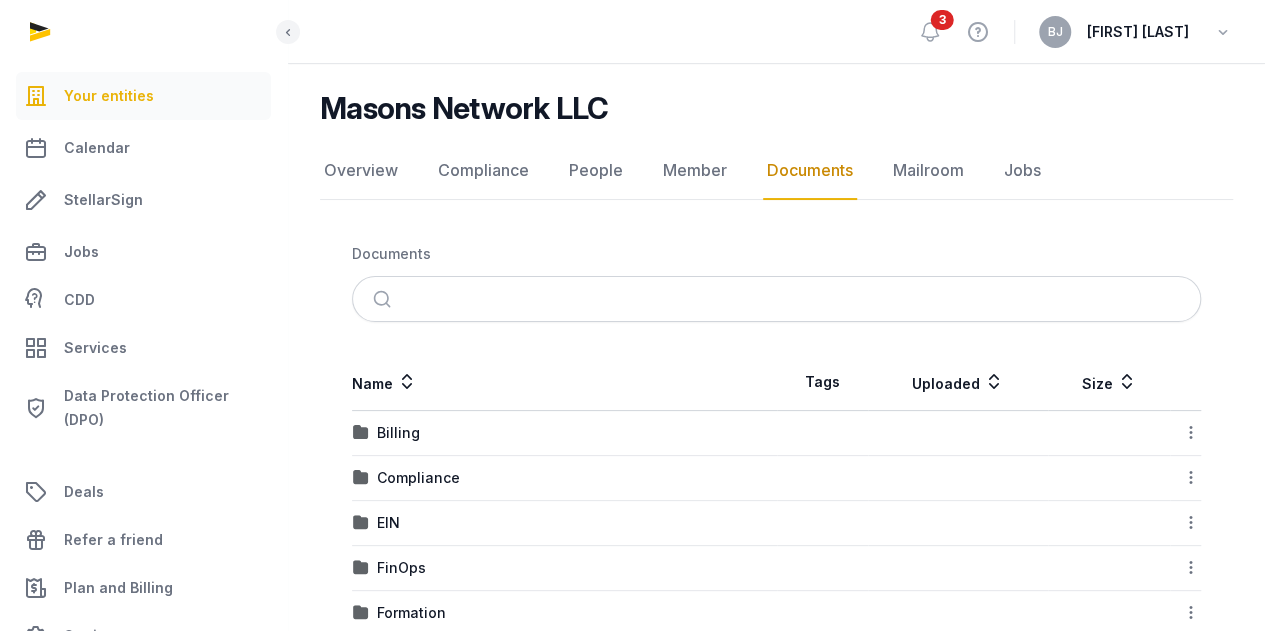 scroll, scrollTop: 216, scrollLeft: 0, axis: vertical 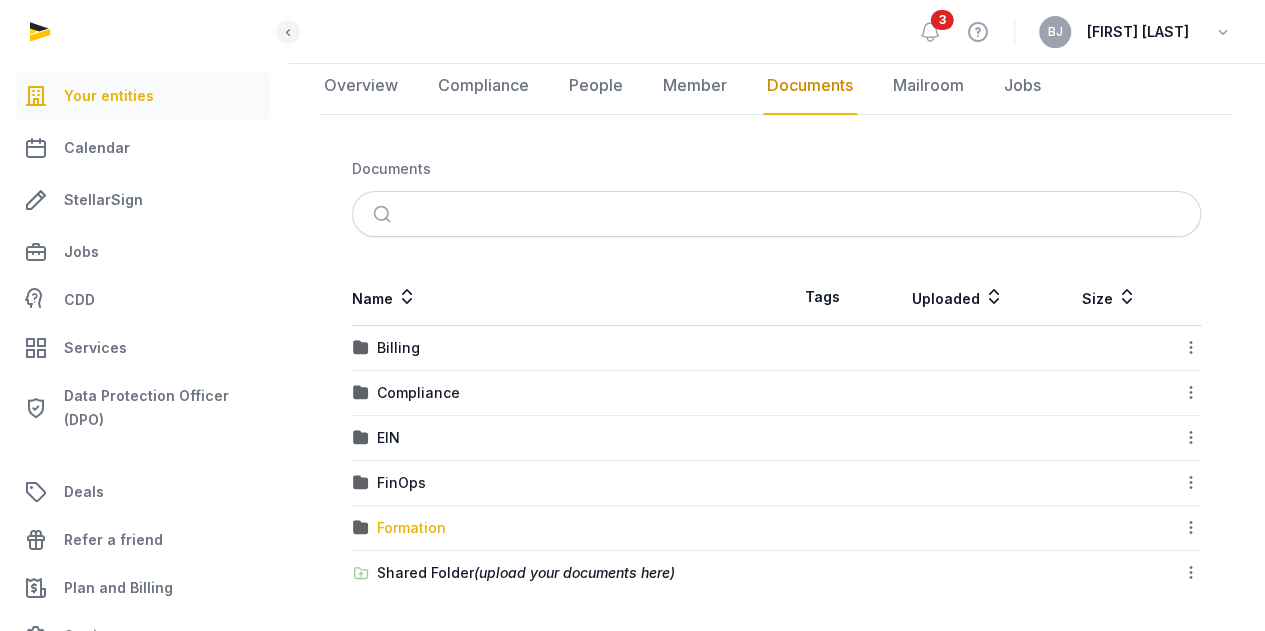 click on "Formation" at bounding box center (411, 528) 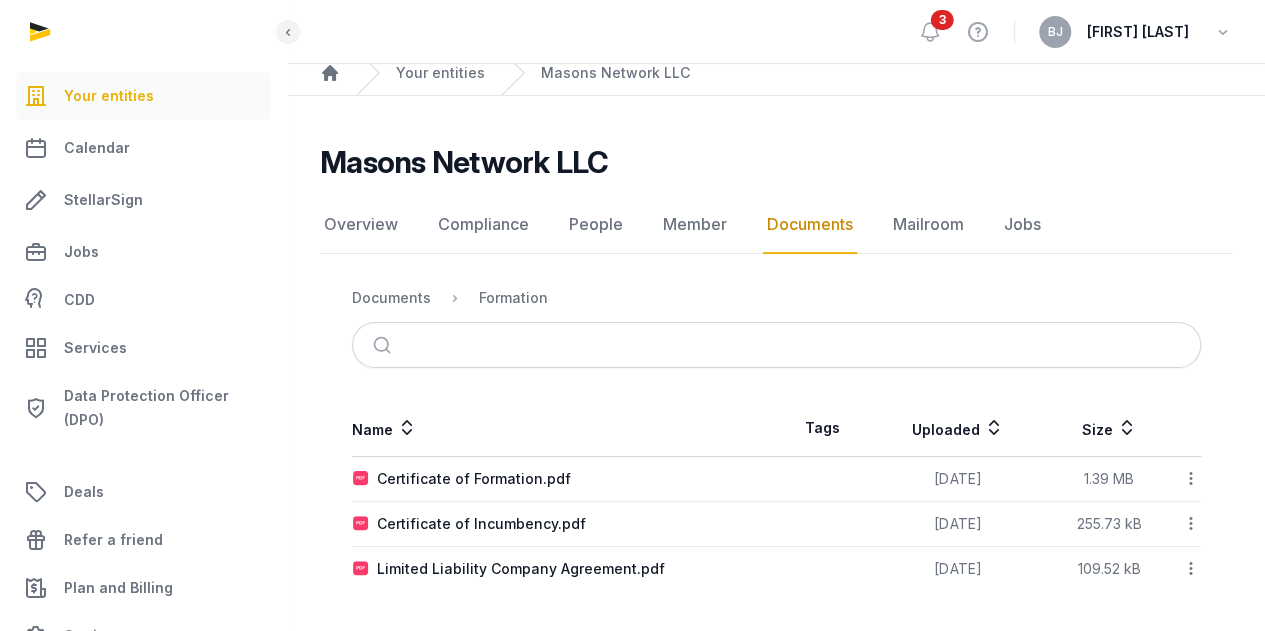 scroll, scrollTop: 74, scrollLeft: 0, axis: vertical 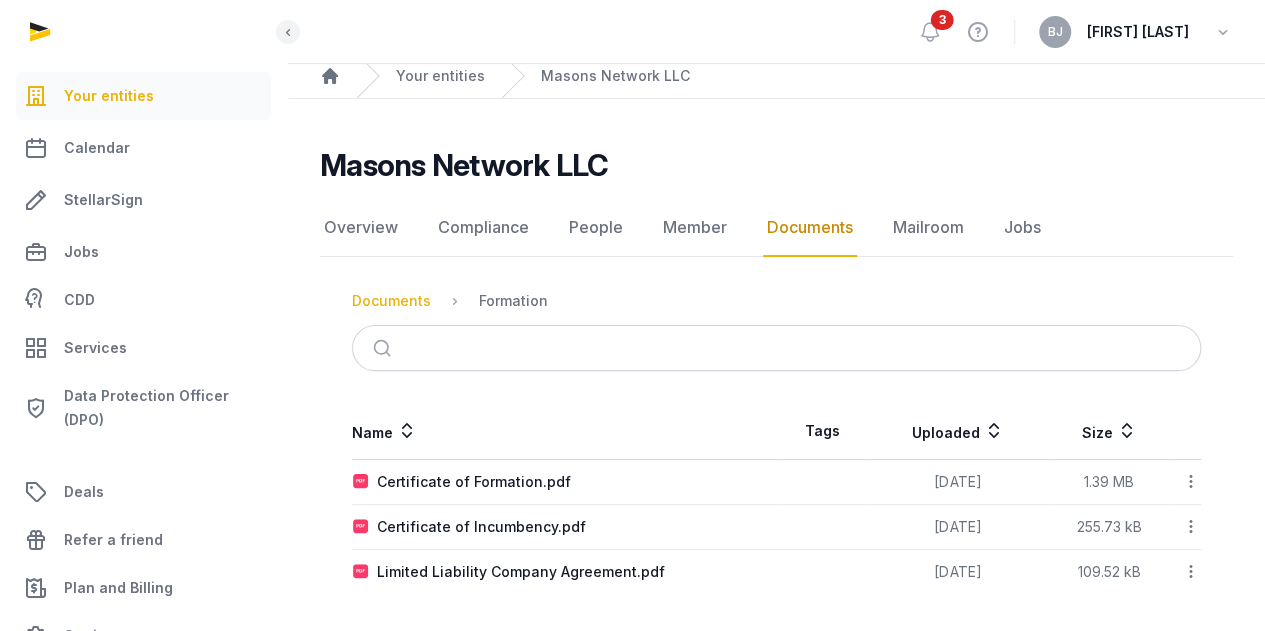 click on "Documents" at bounding box center [391, 301] 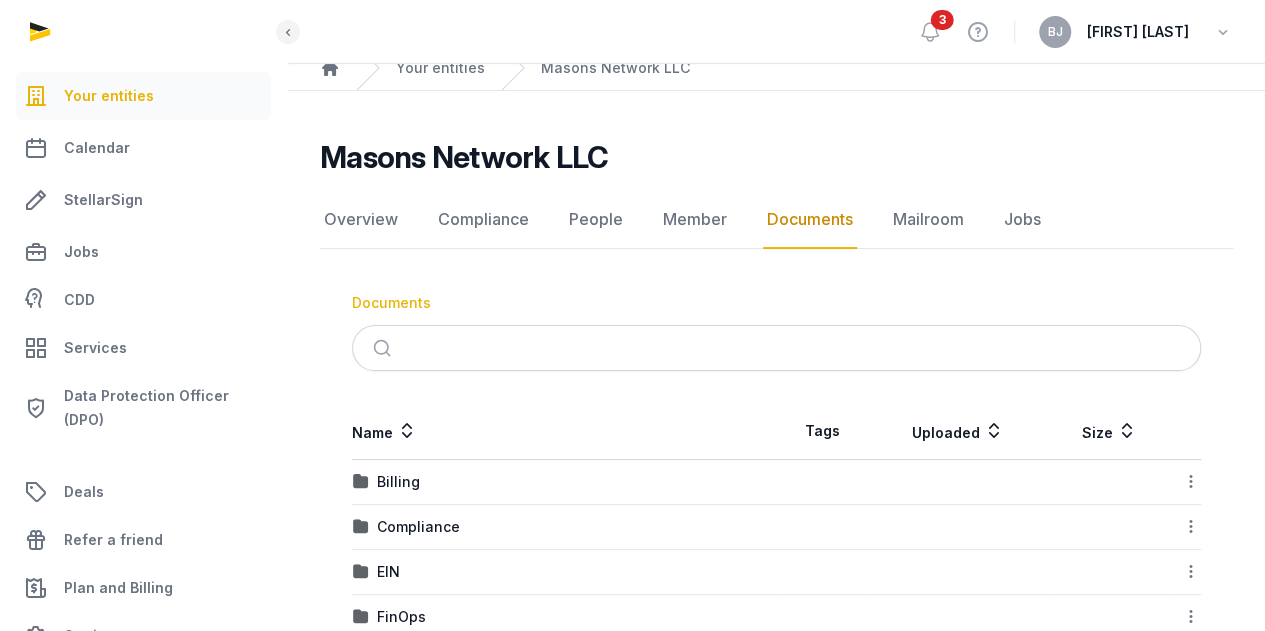 scroll, scrollTop: 216, scrollLeft: 0, axis: vertical 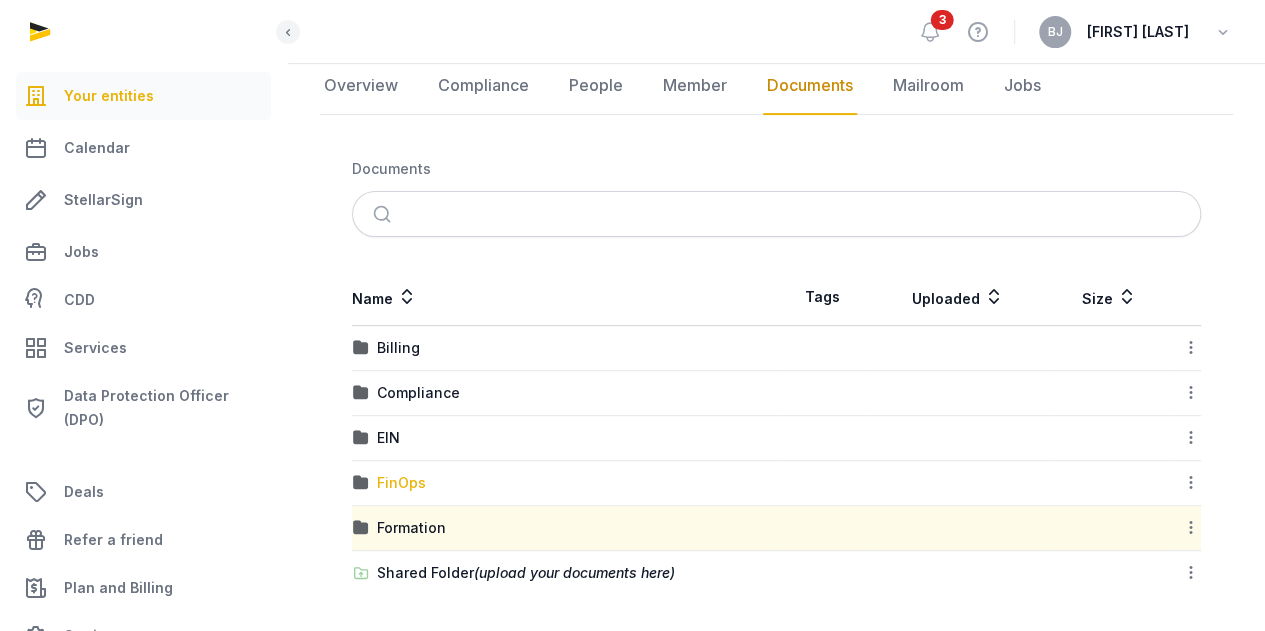 click on "FinOps" at bounding box center (401, 483) 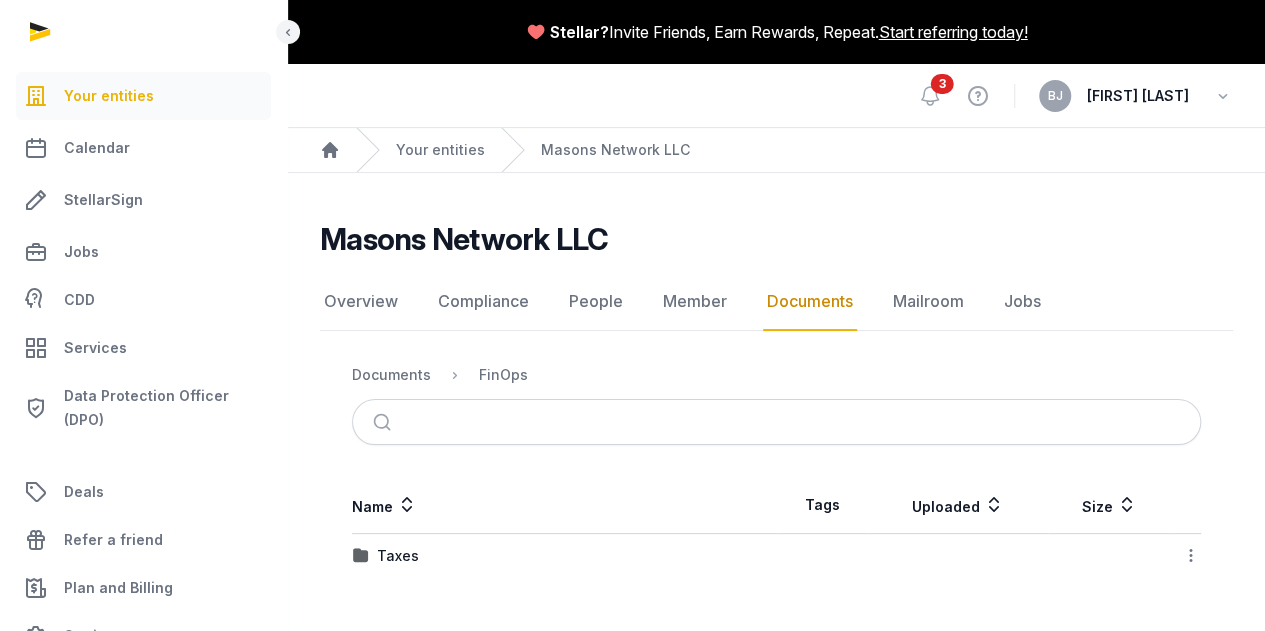 scroll, scrollTop: 0, scrollLeft: 0, axis: both 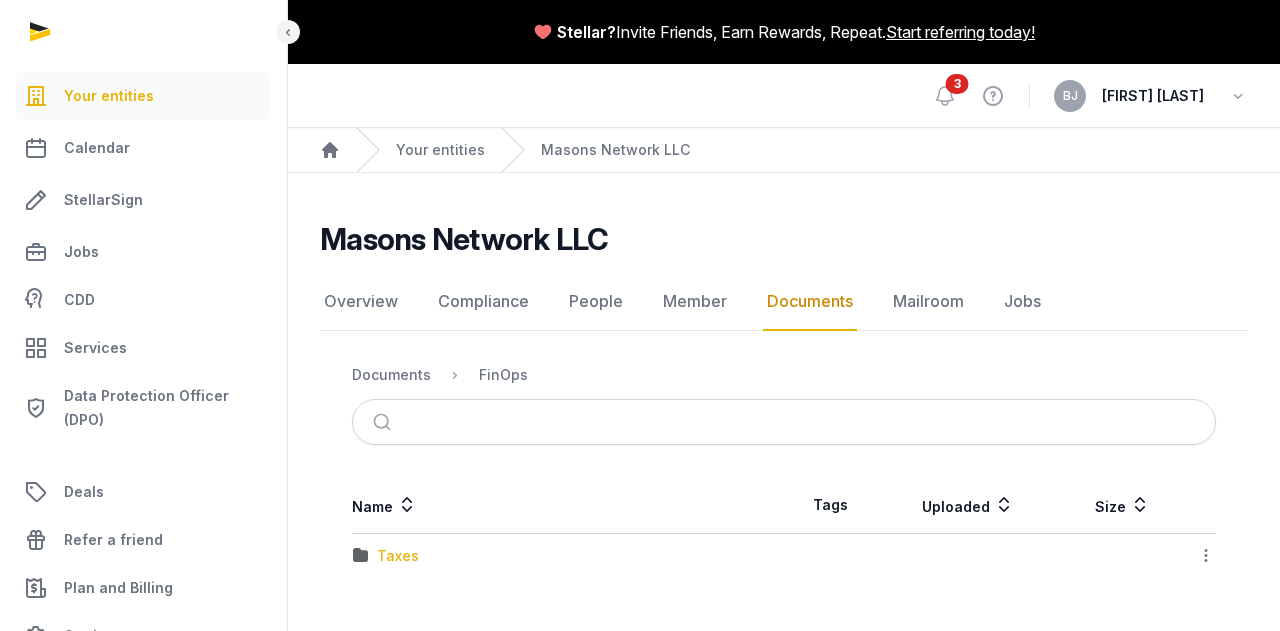 click on "Taxes" at bounding box center [398, 556] 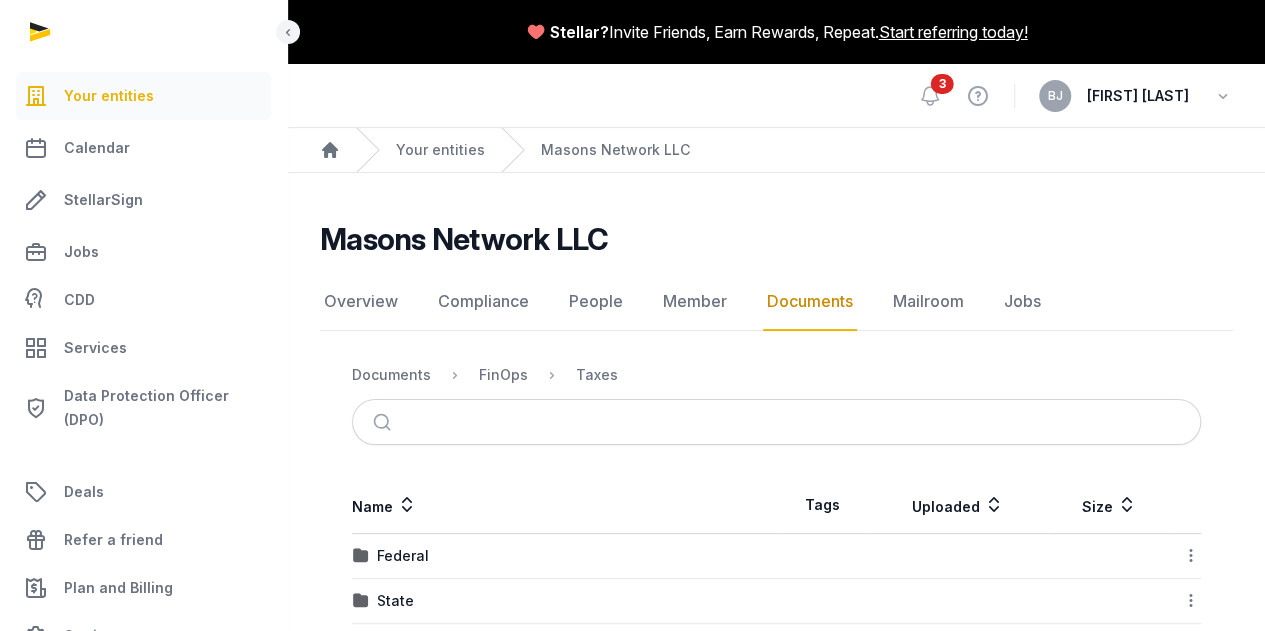 scroll, scrollTop: 74, scrollLeft: 0, axis: vertical 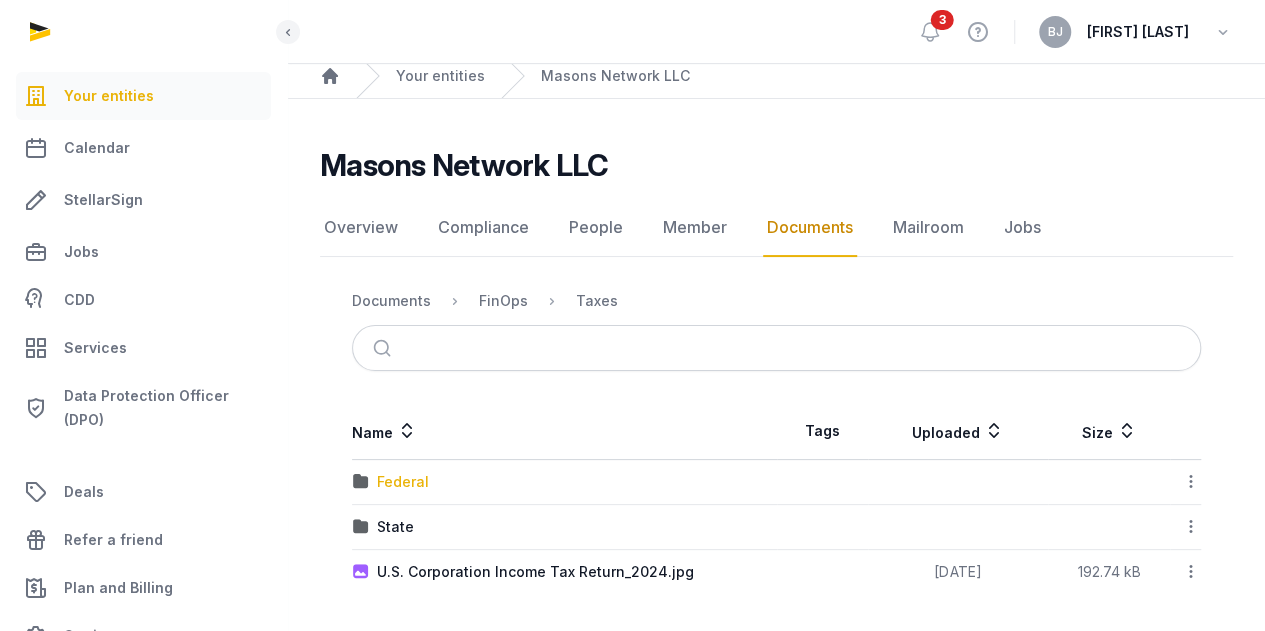 click on "Federal" at bounding box center [403, 482] 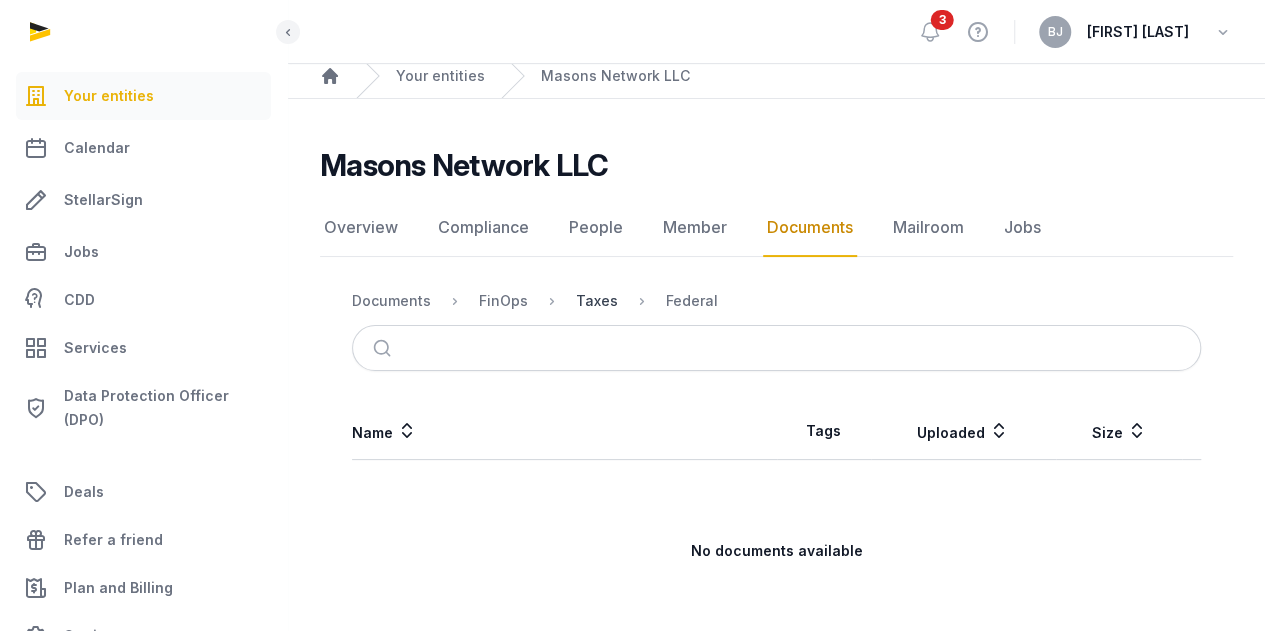 drag, startPoint x: 592, startPoint y: 305, endPoint x: 582, endPoint y: 290, distance: 18.027756 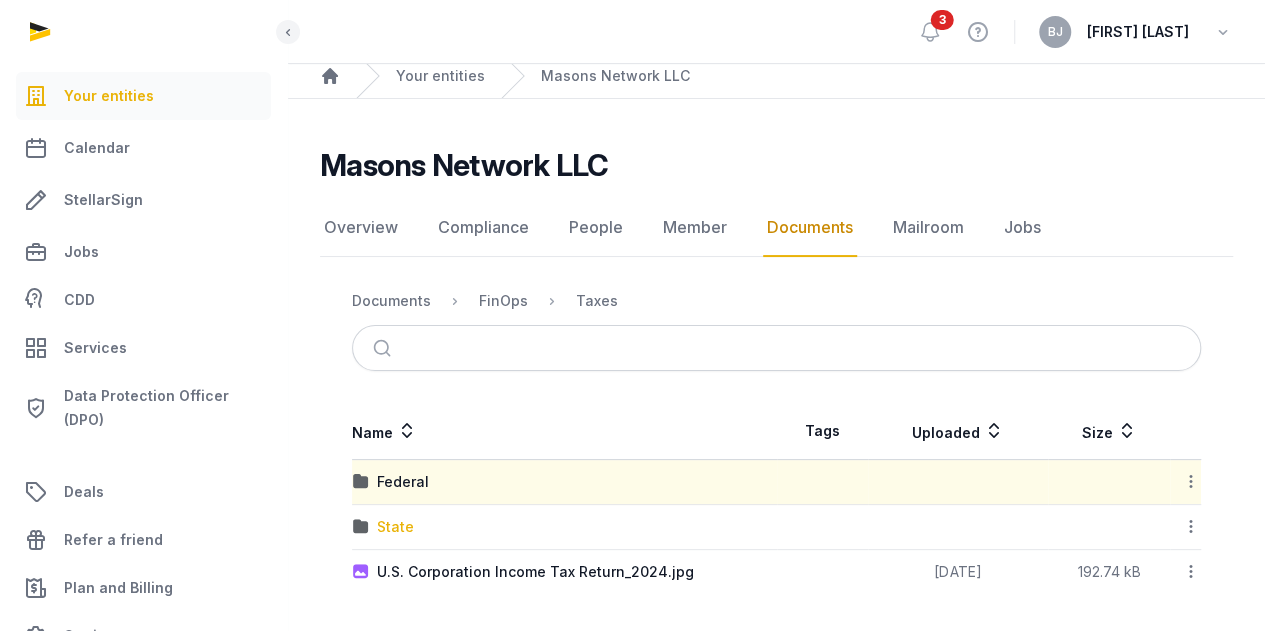click on "State" at bounding box center (395, 527) 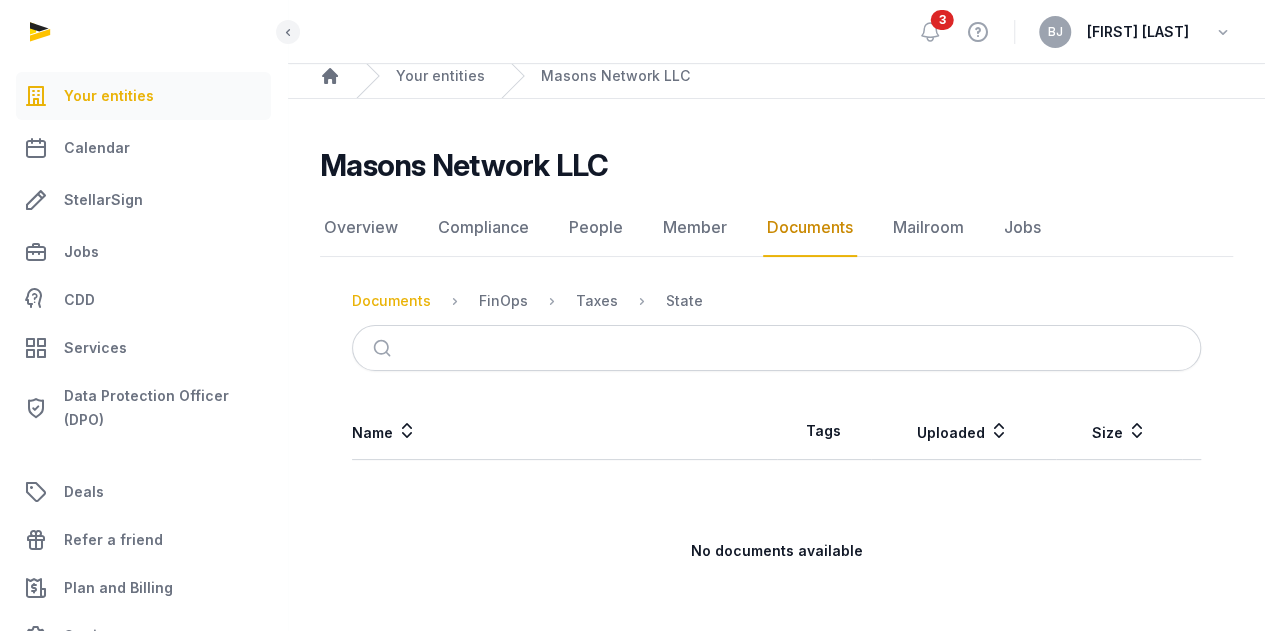 click on "Documents" at bounding box center (391, 301) 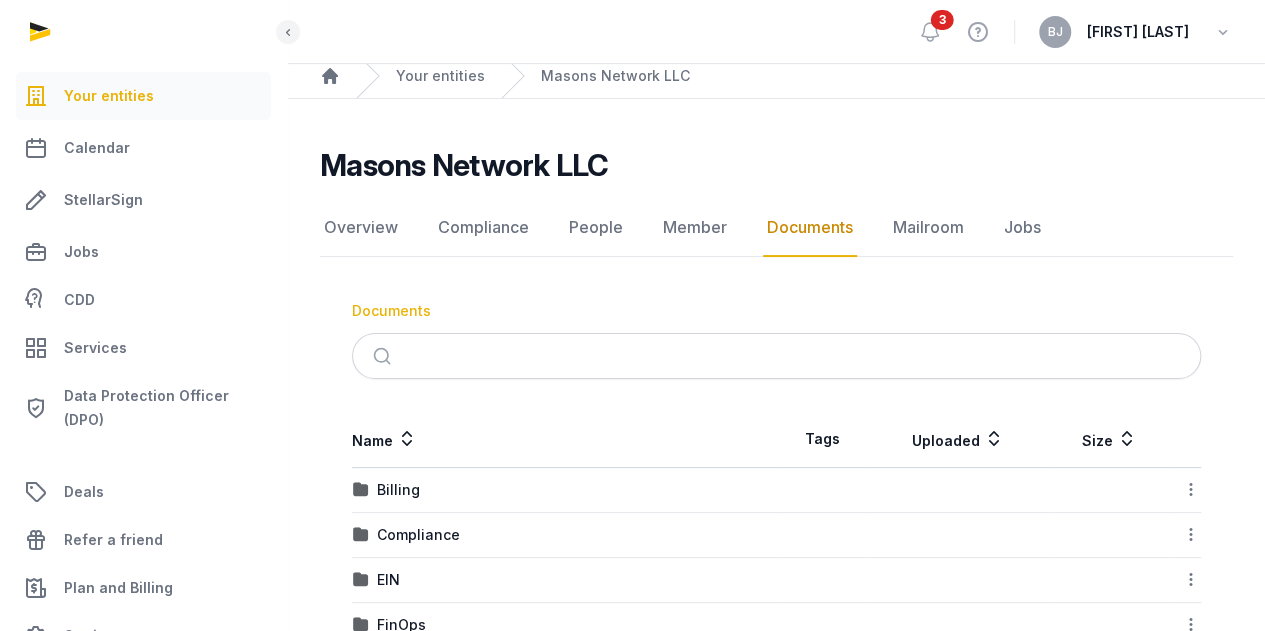 scroll, scrollTop: 216, scrollLeft: 0, axis: vertical 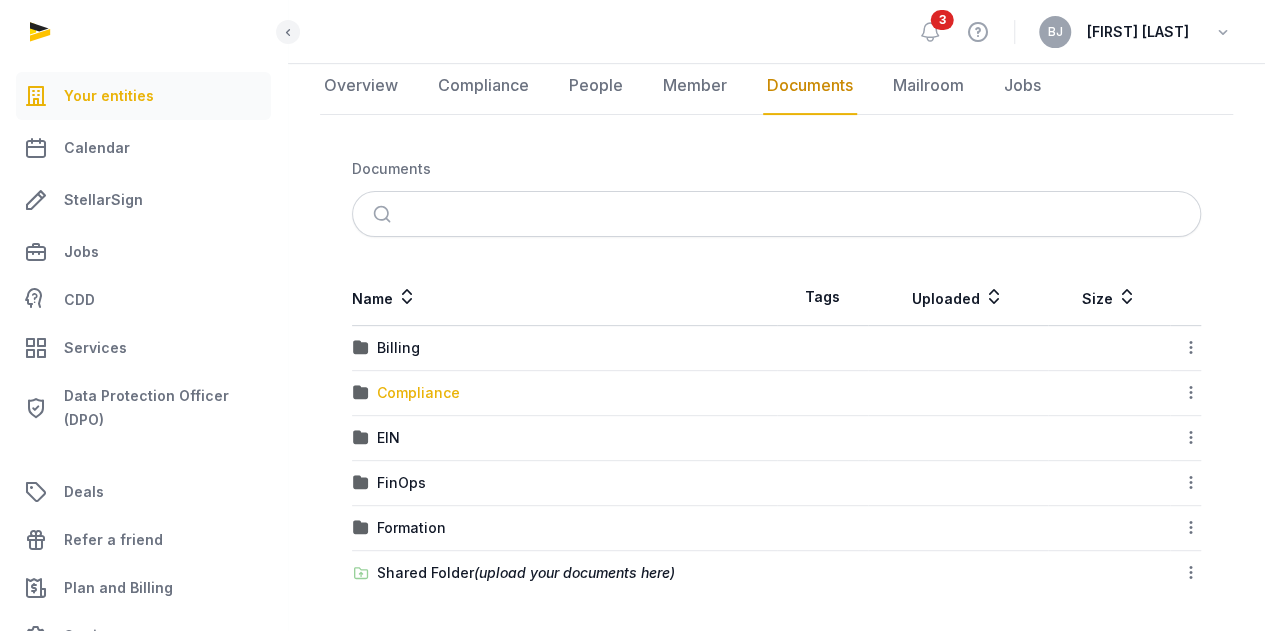 click on "Compliance" at bounding box center (418, 393) 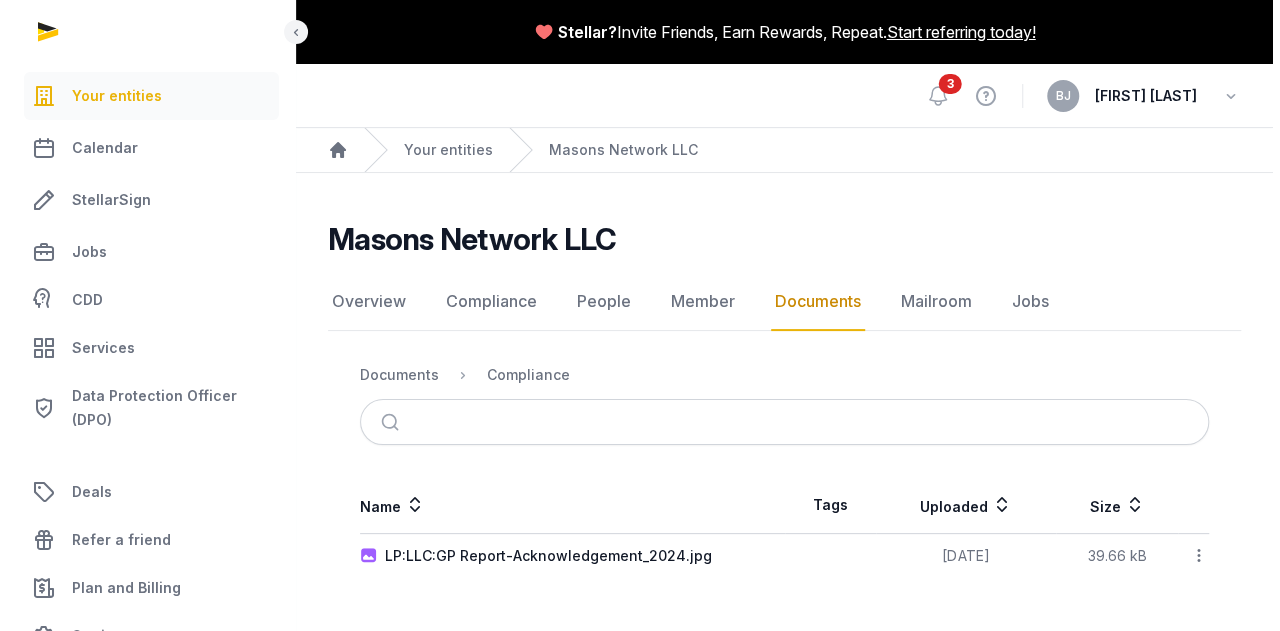 scroll, scrollTop: 0, scrollLeft: 0, axis: both 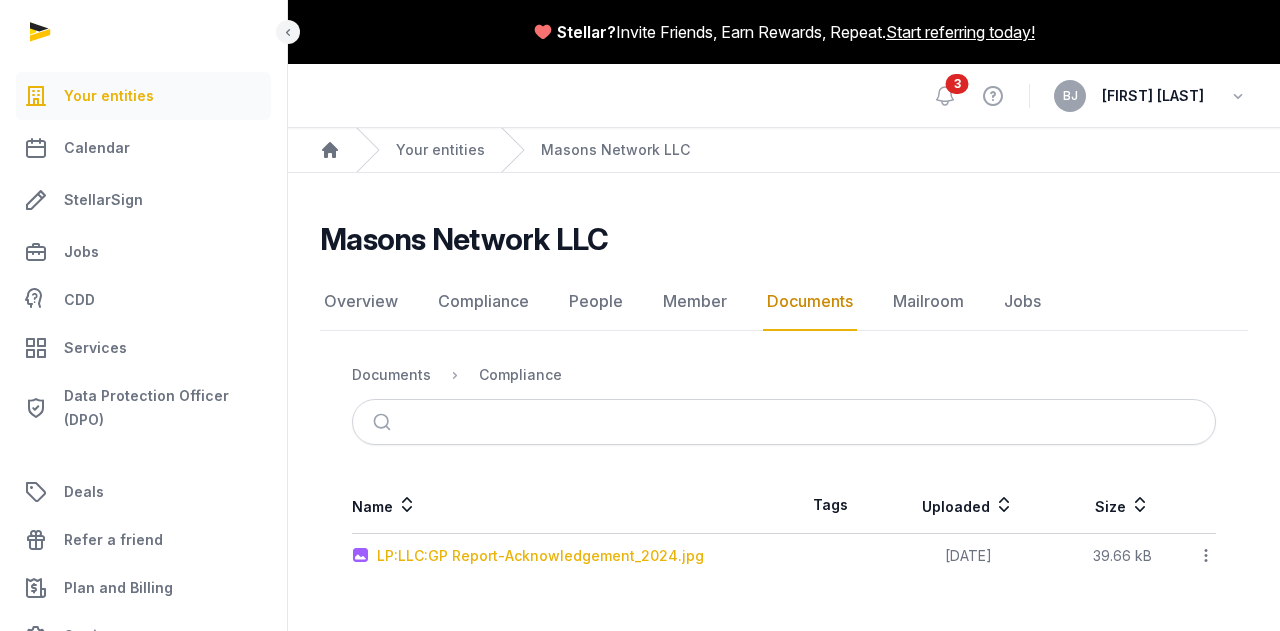 click on "LP:LLC:GP Report-Acknowledgement_2024.jpg" at bounding box center [540, 556] 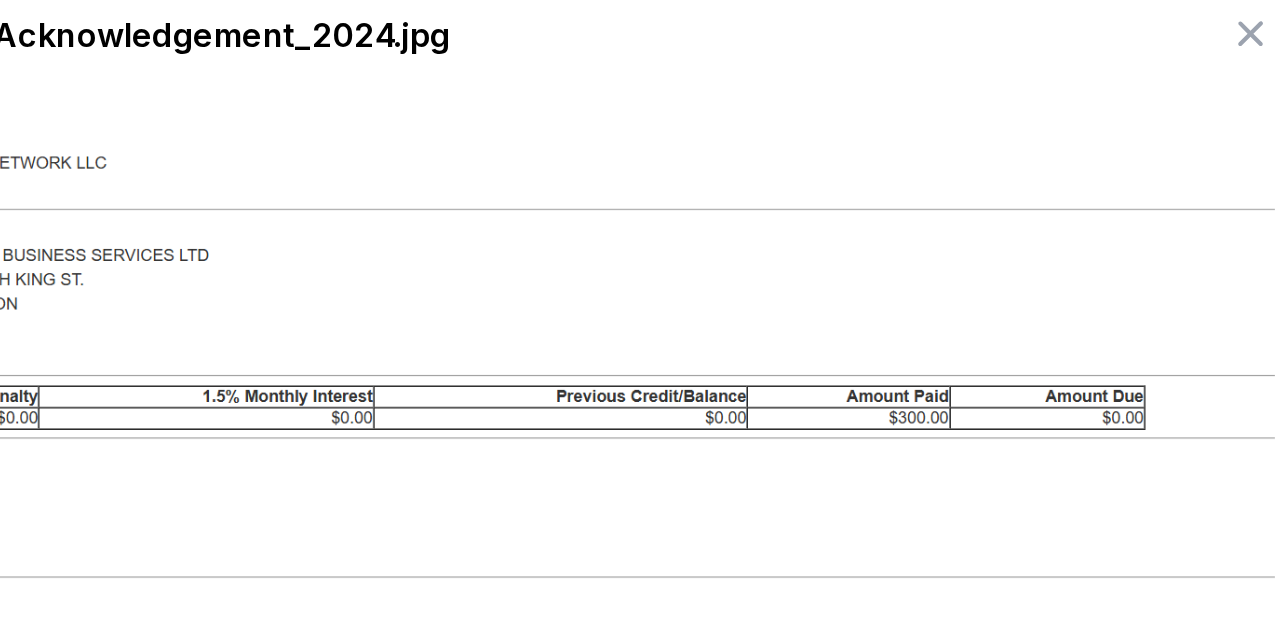 click at bounding box center (1052, 143) 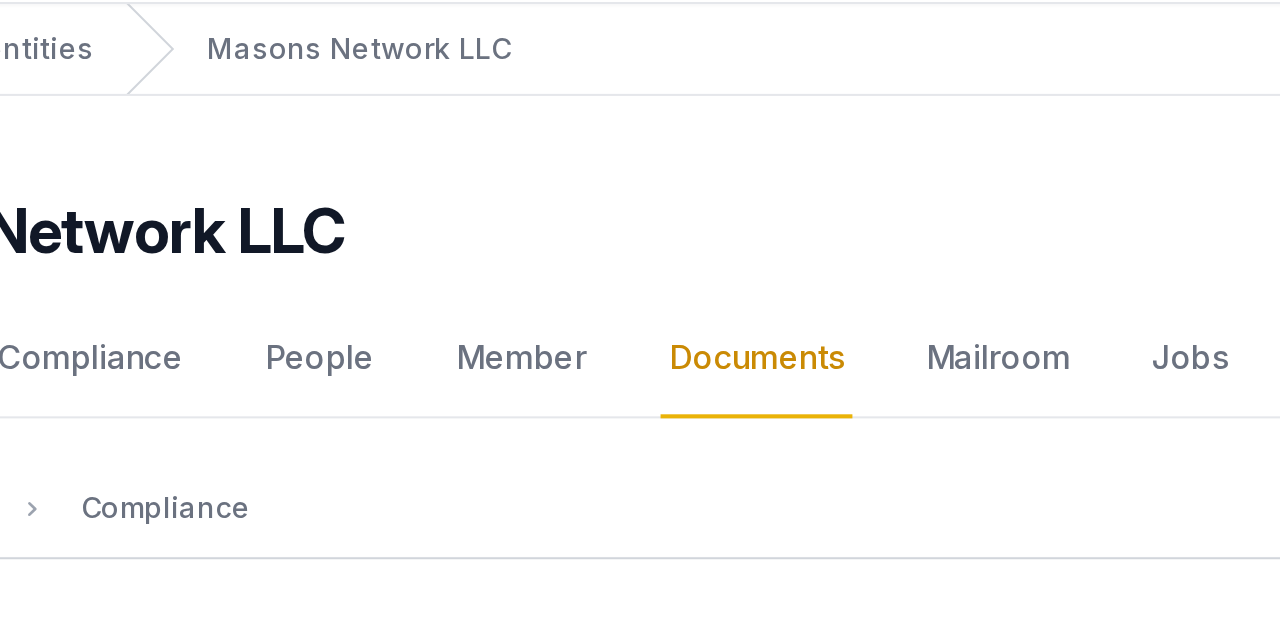 click on "Home Your entities Masons Network LLC" at bounding box center (784, 150) 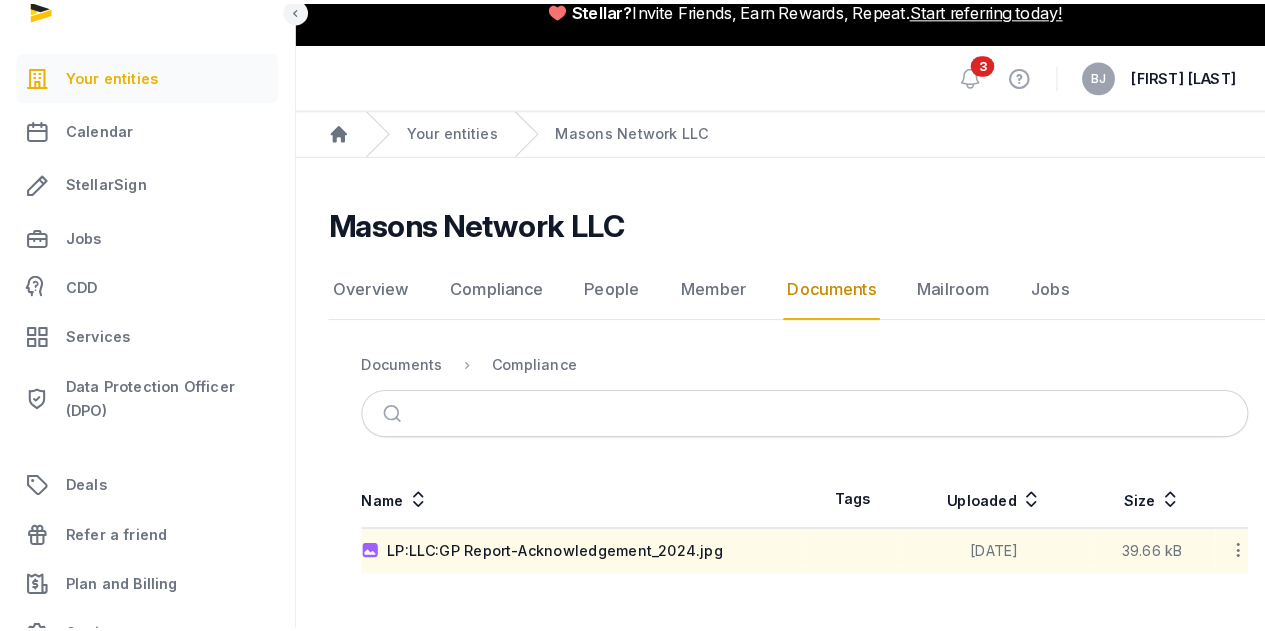 scroll, scrollTop: 0, scrollLeft: 0, axis: both 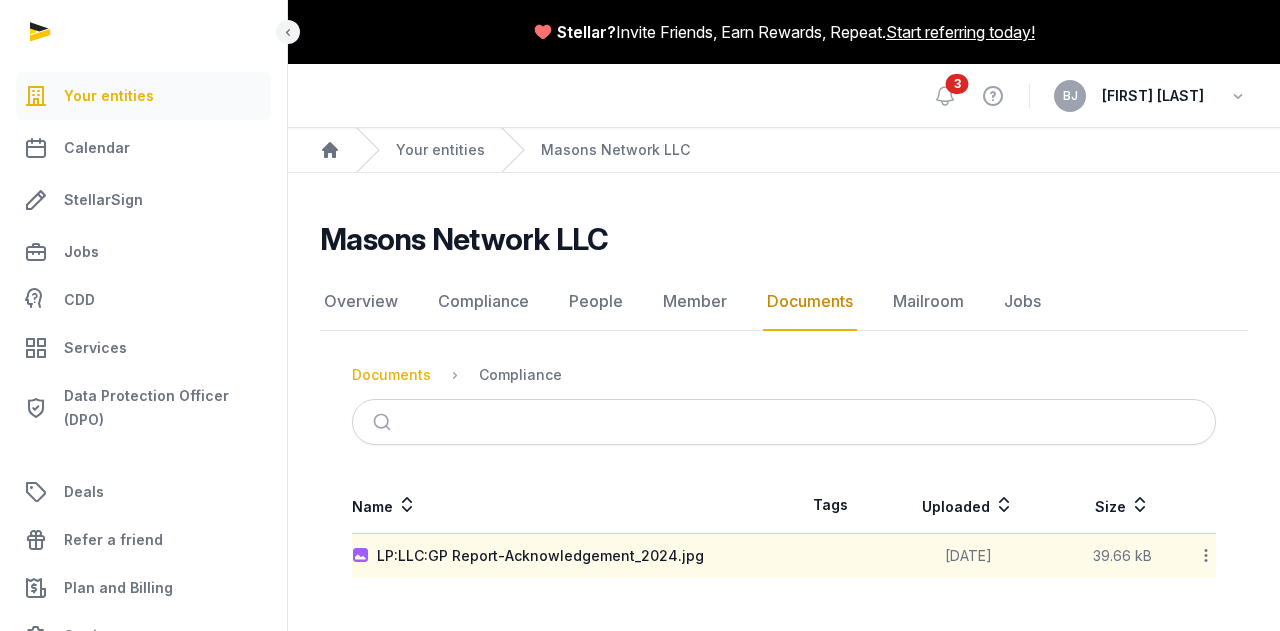 click on "Documents" at bounding box center (391, 375) 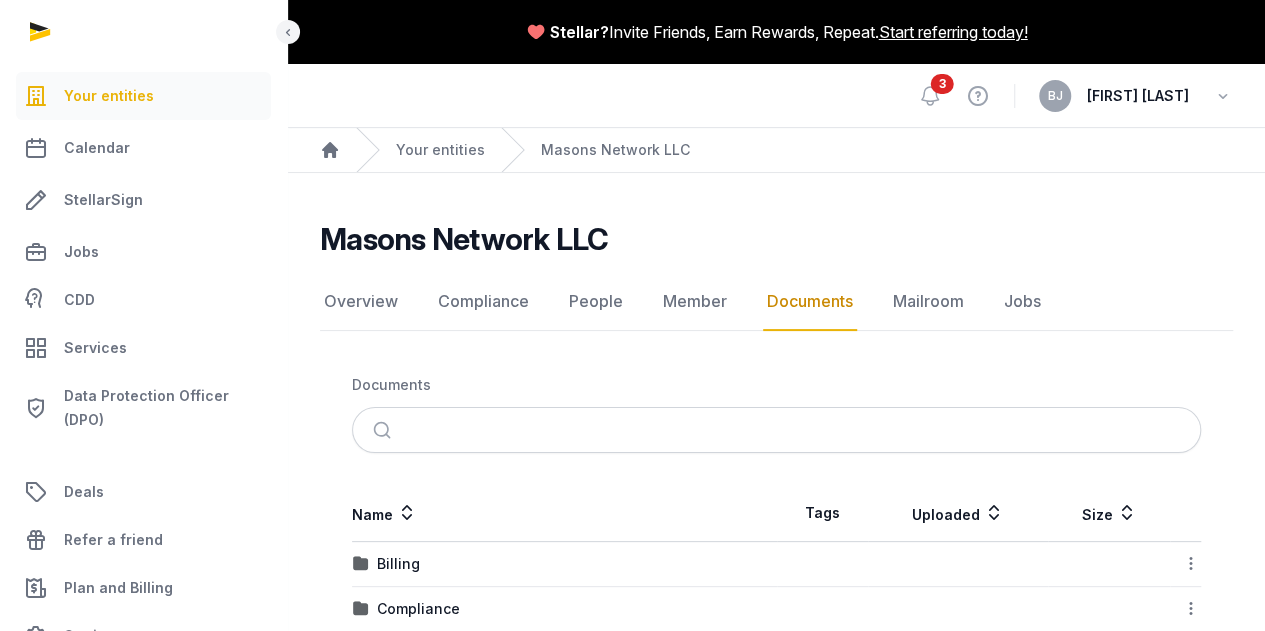 scroll, scrollTop: 216, scrollLeft: 0, axis: vertical 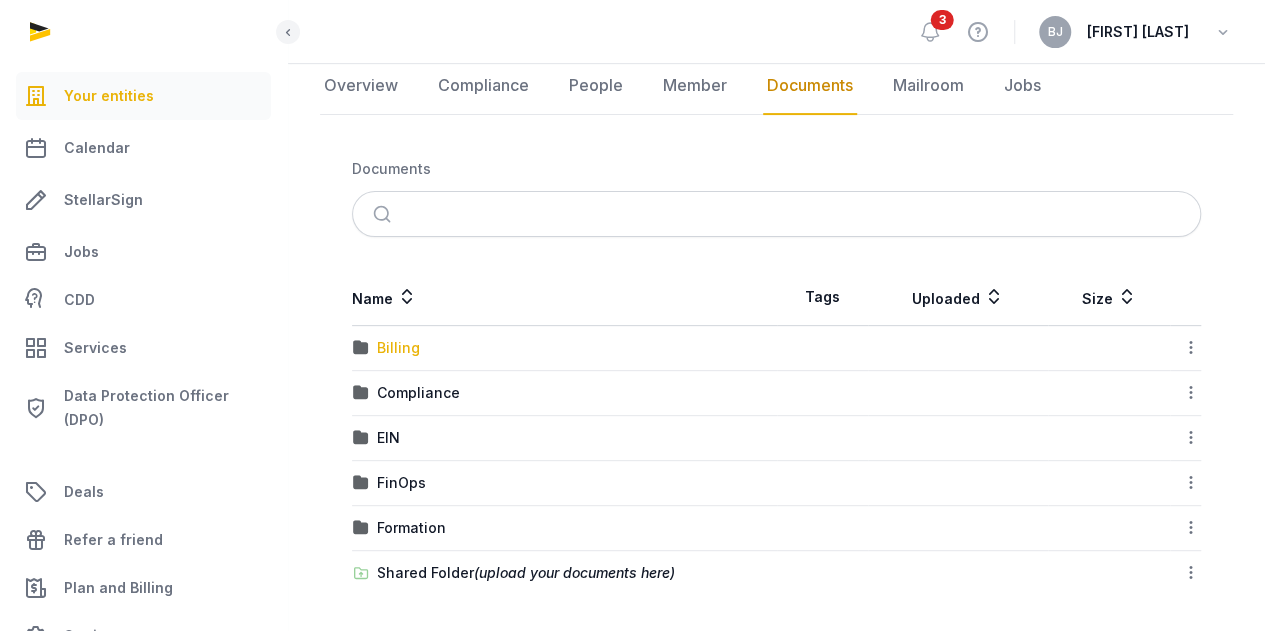 click on "Billing" at bounding box center [398, 348] 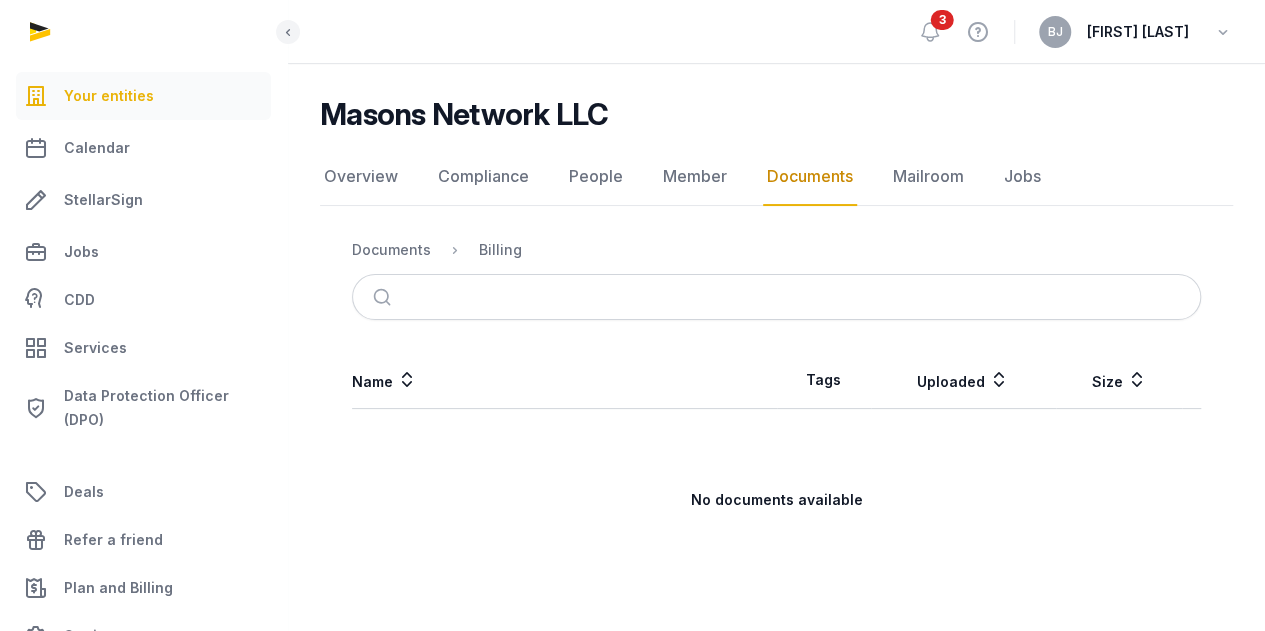 scroll, scrollTop: 123, scrollLeft: 0, axis: vertical 